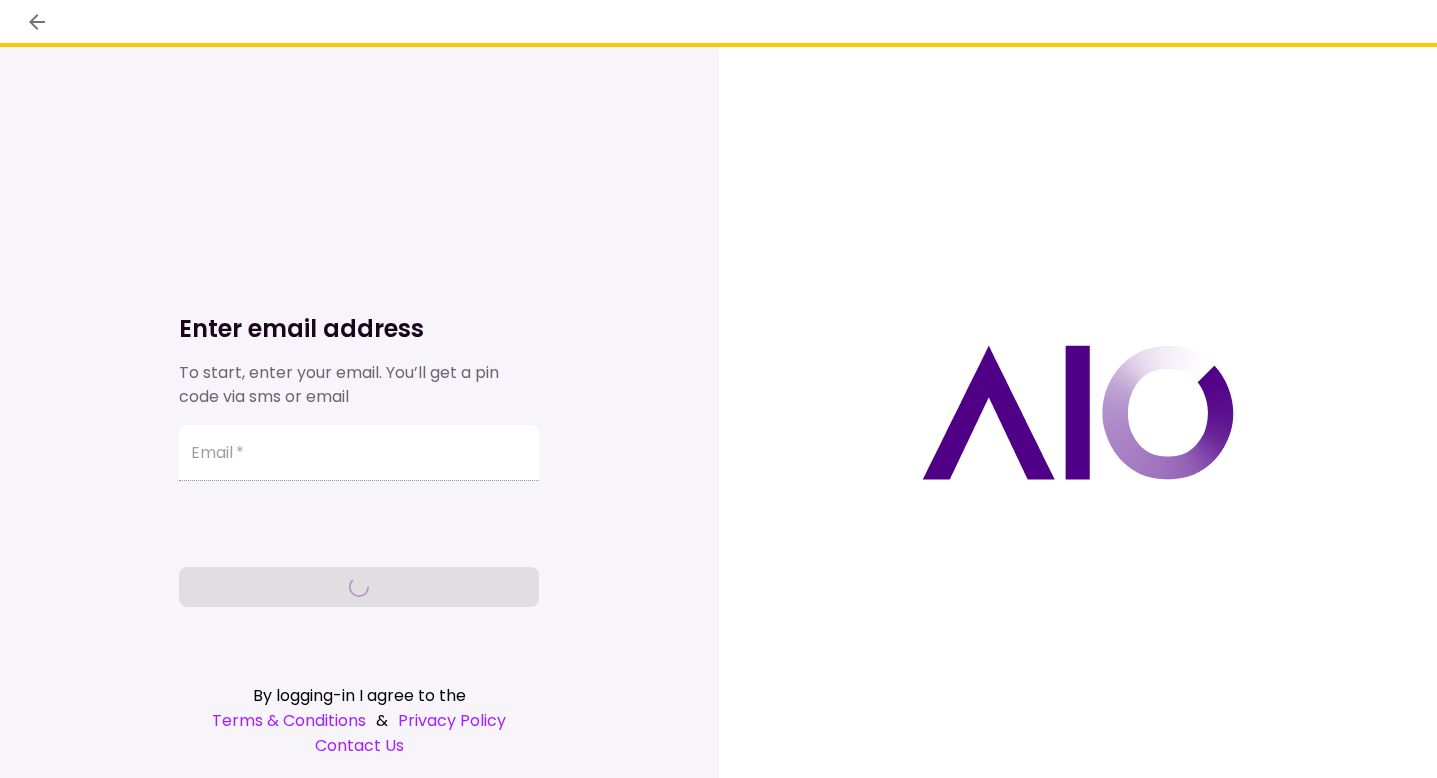 scroll, scrollTop: 0, scrollLeft: 0, axis: both 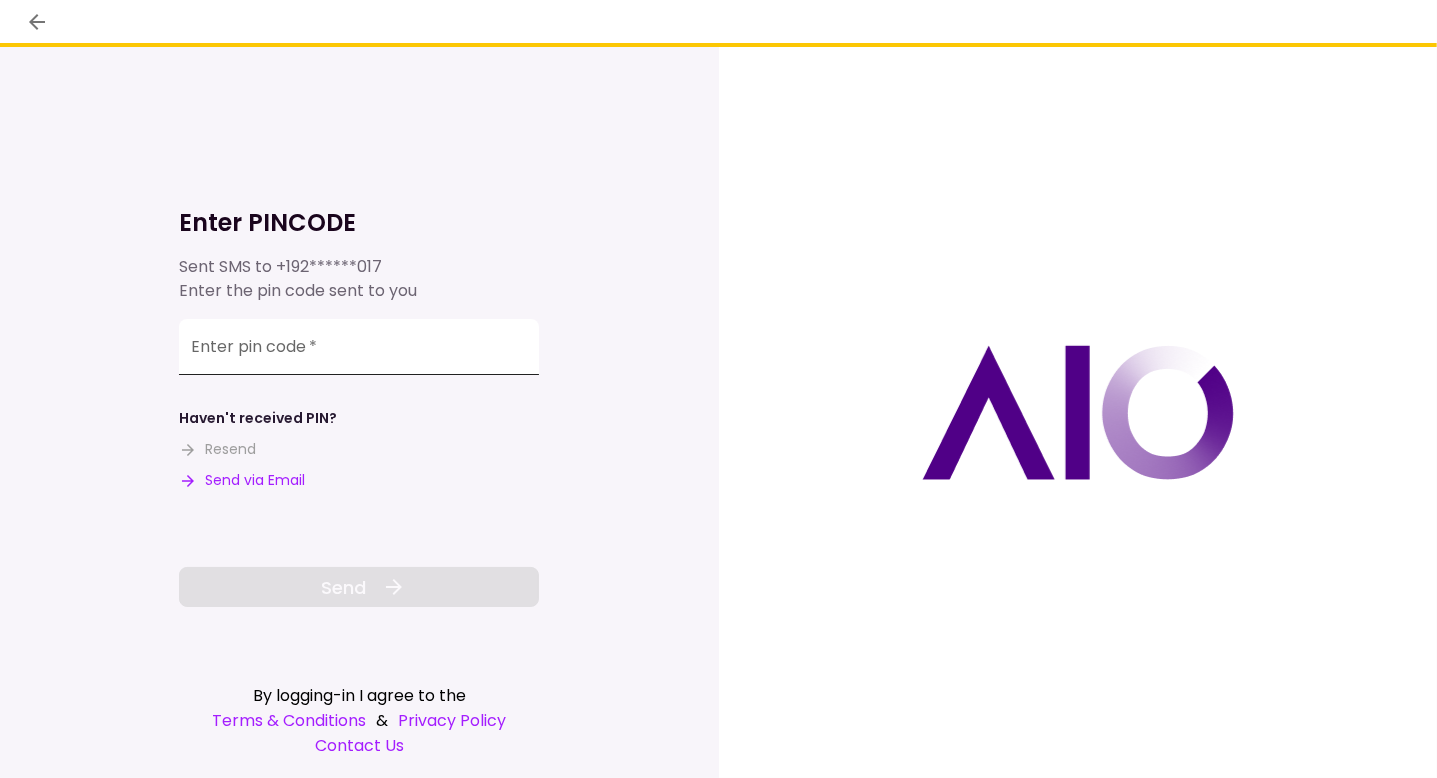 click on "Enter pin code   *" at bounding box center (359, 347) 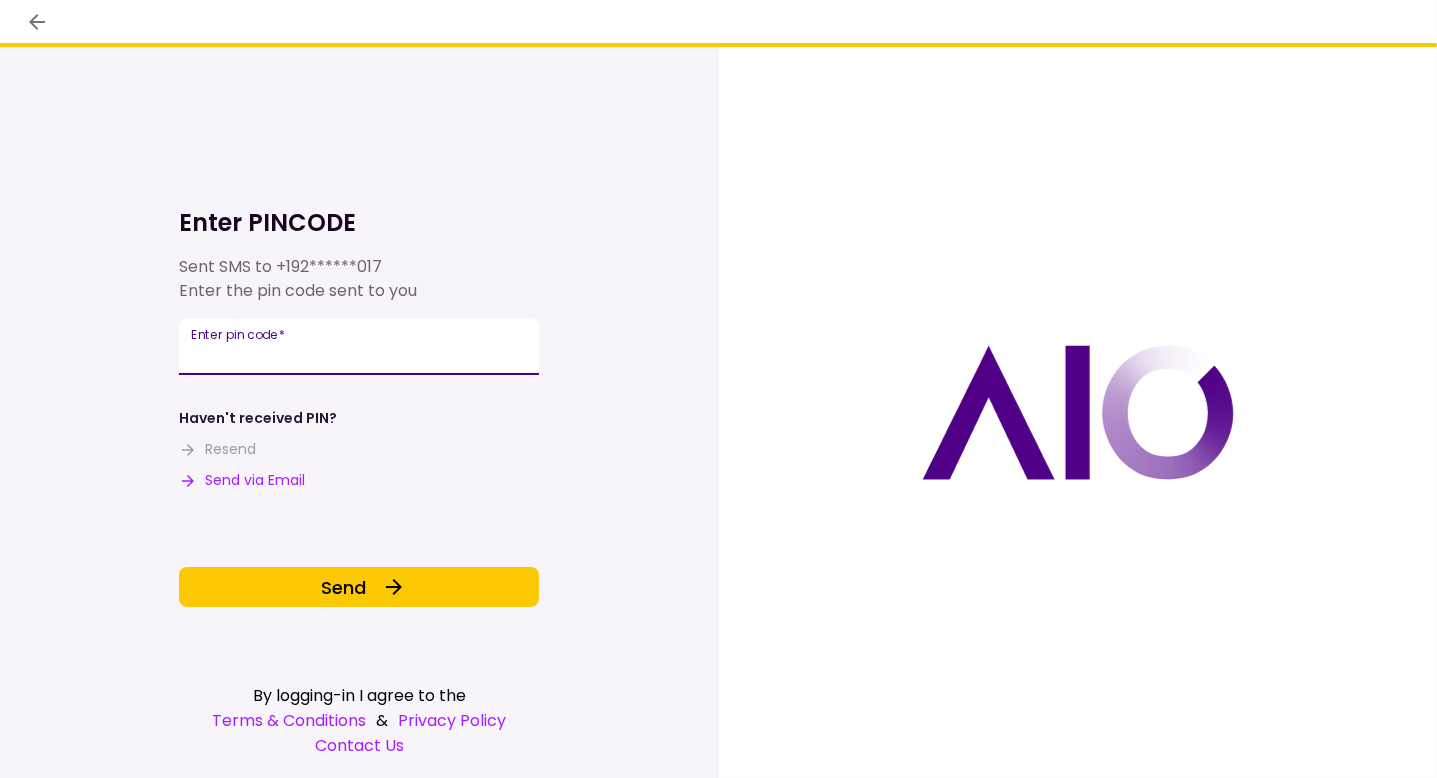 type on "******" 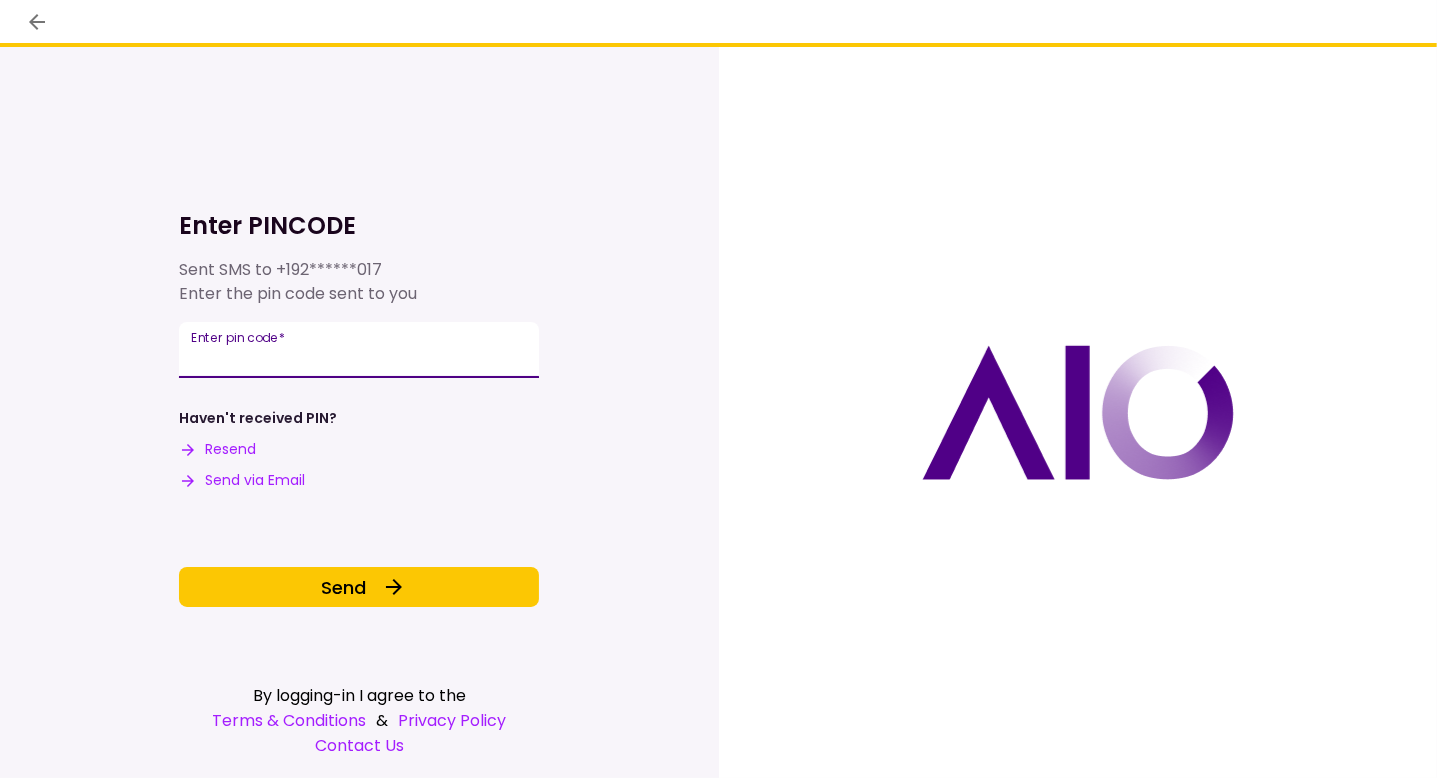 type 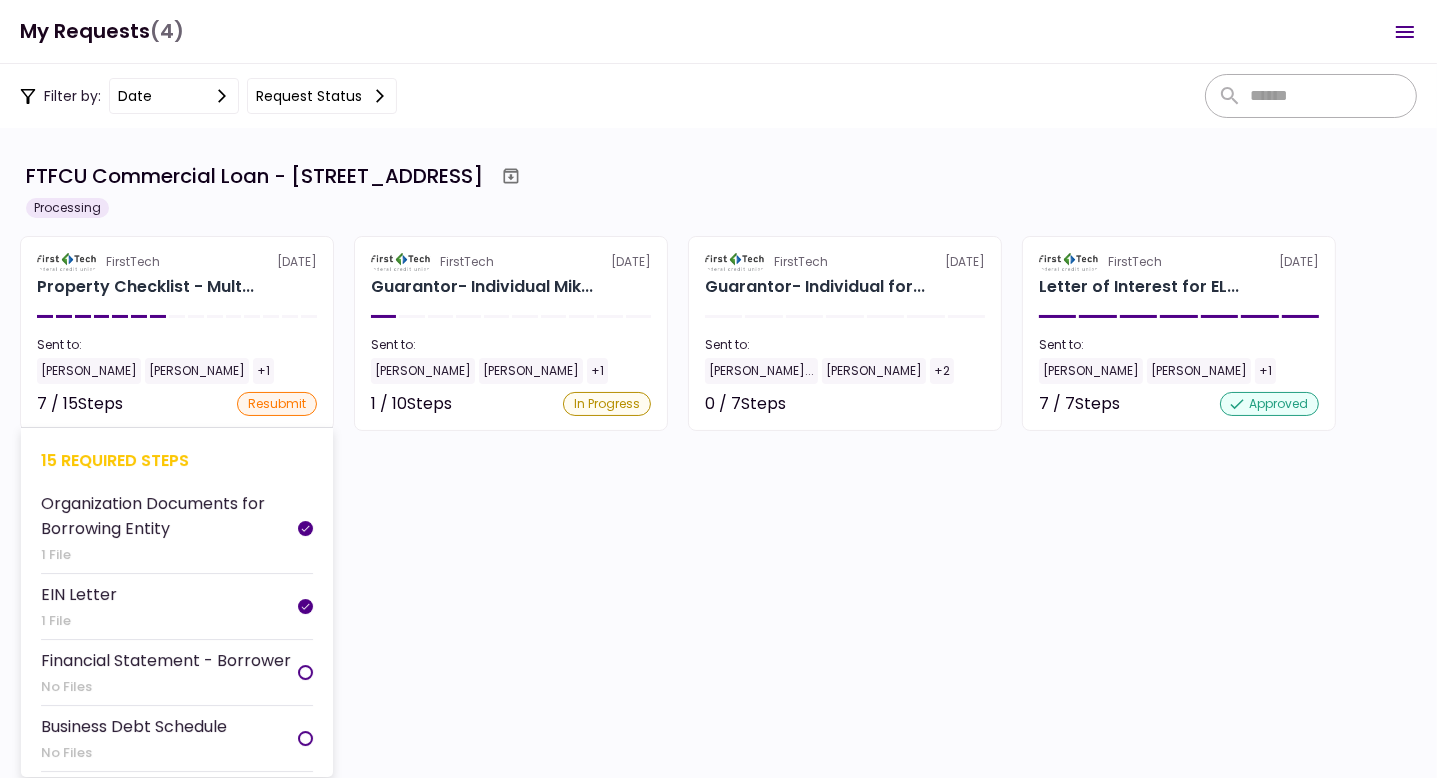 click on "15   required steps" at bounding box center [177, 460] 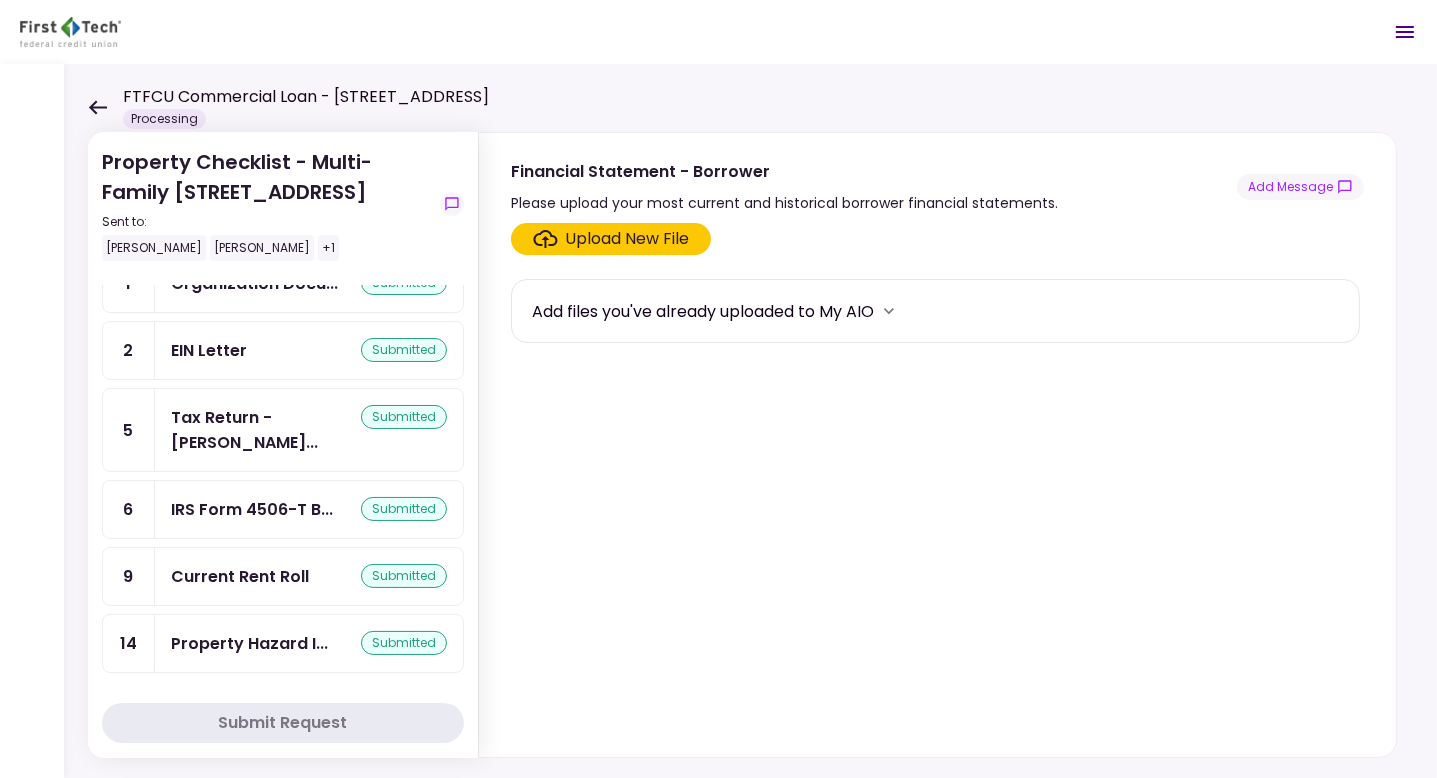 scroll, scrollTop: 782, scrollLeft: 0, axis: vertical 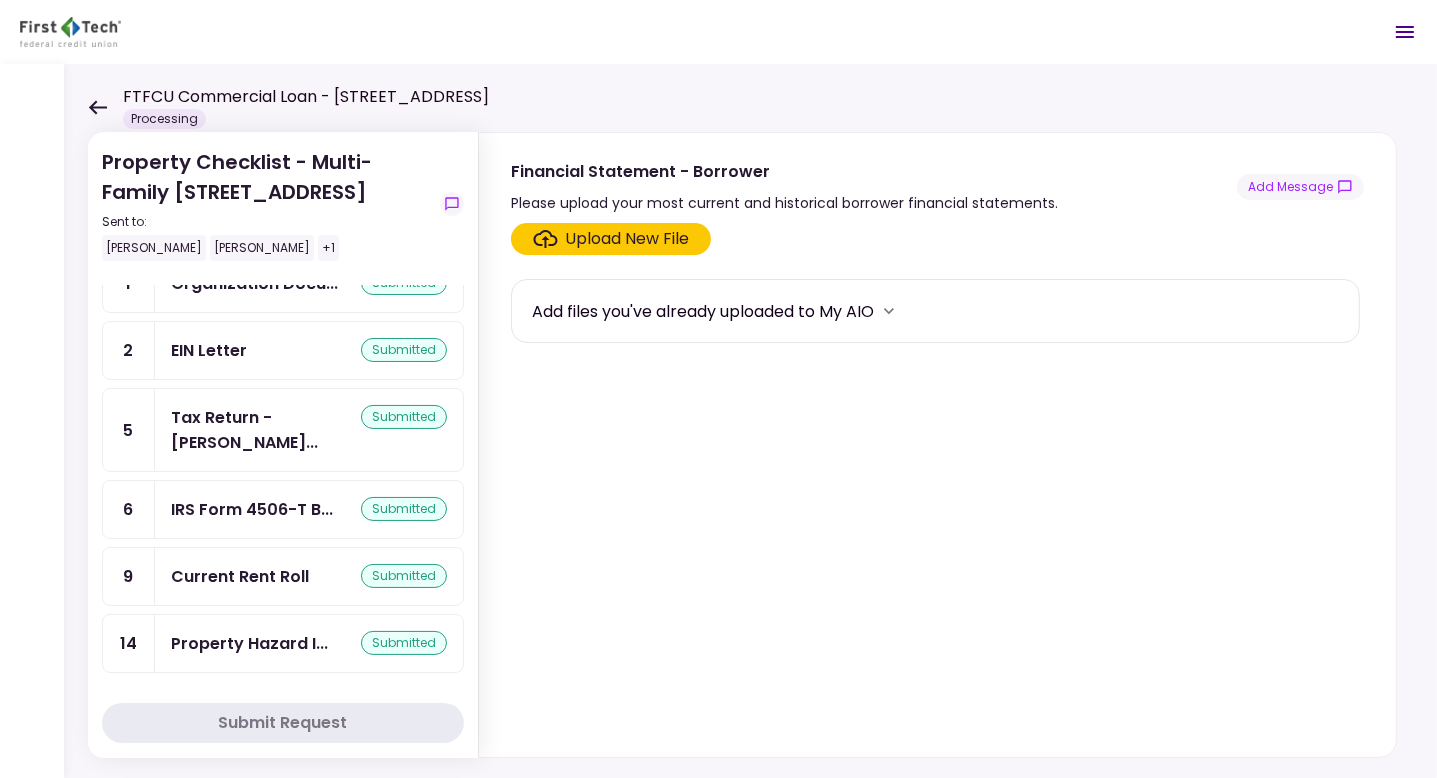 click on "submitted" at bounding box center (404, 576) 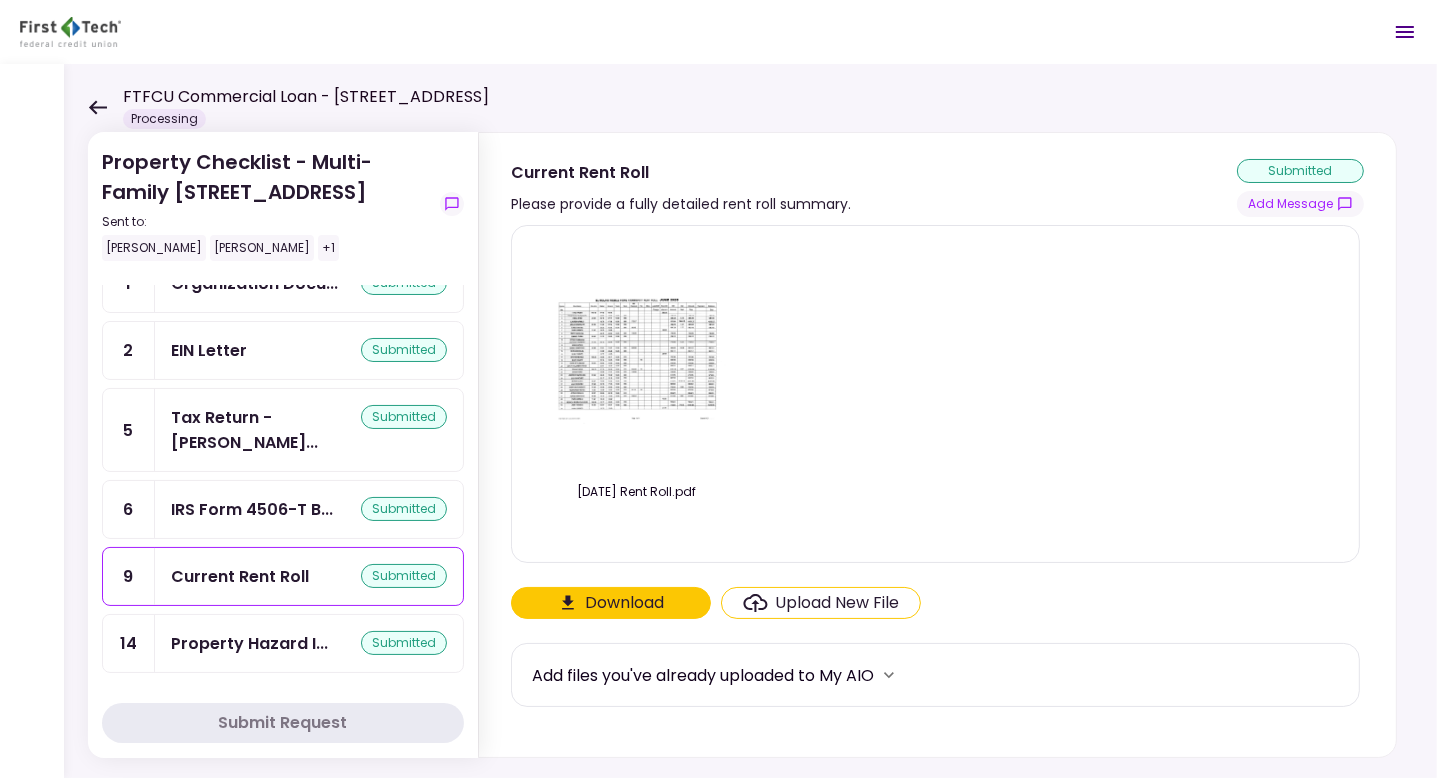 click on "Upload New File" at bounding box center (838, 603) 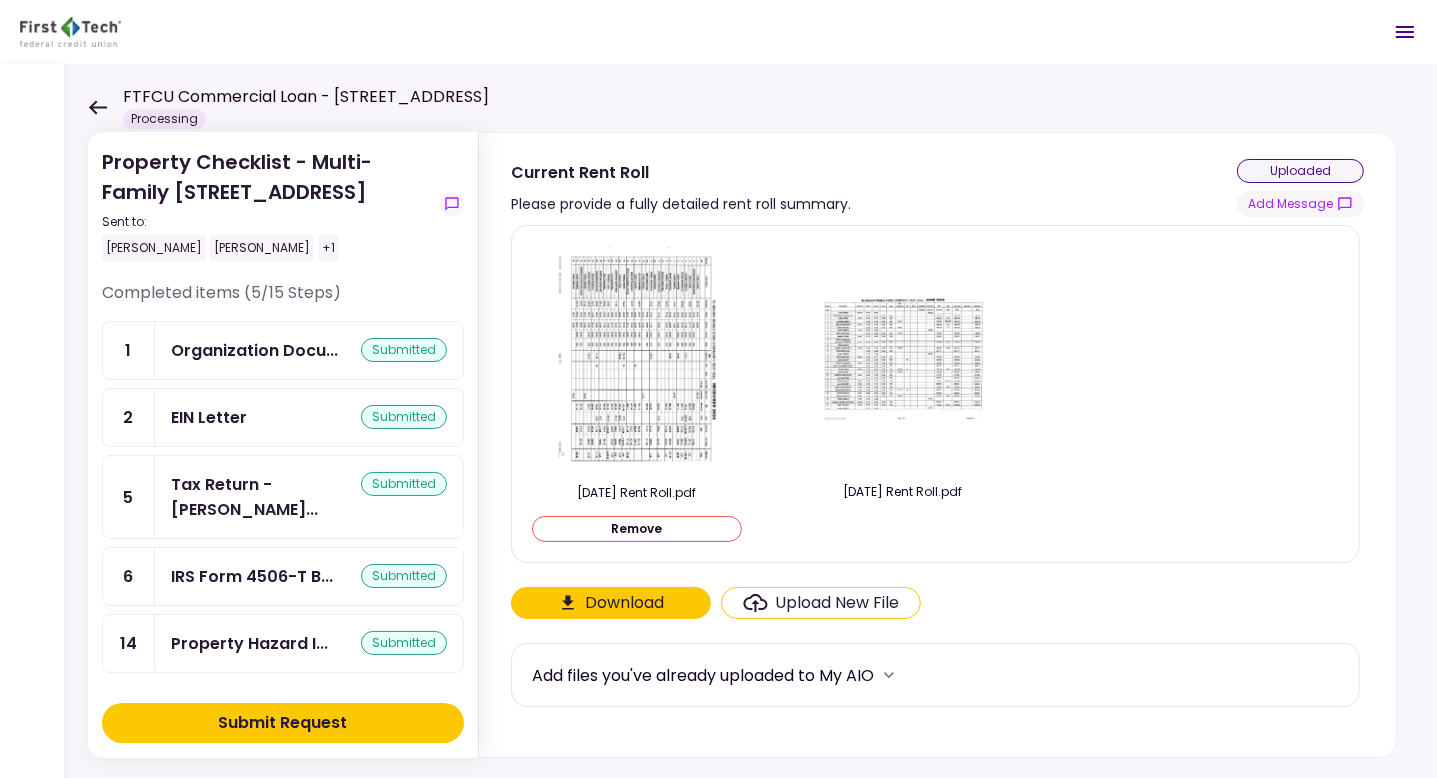 click on "Submit Request" at bounding box center [283, 723] 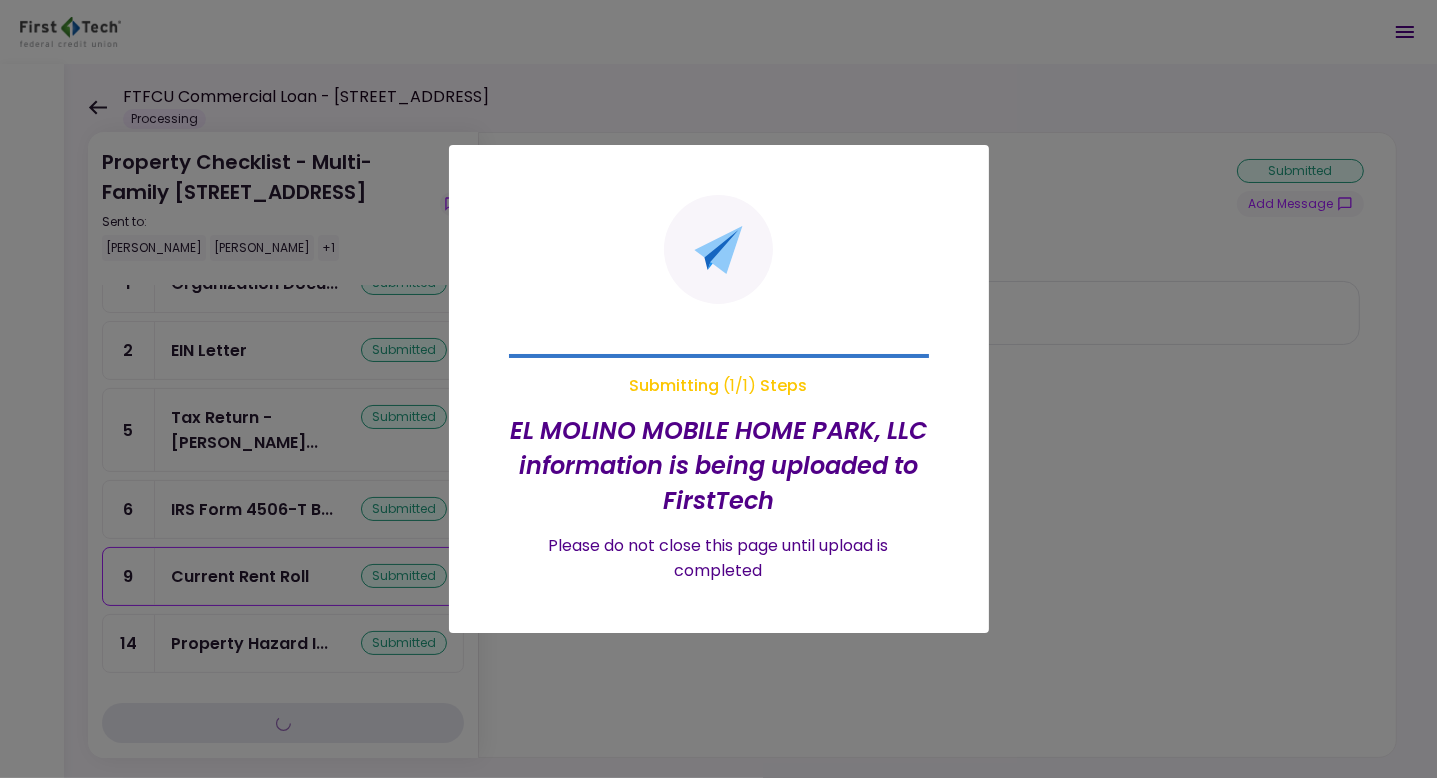 scroll, scrollTop: 716, scrollLeft: 0, axis: vertical 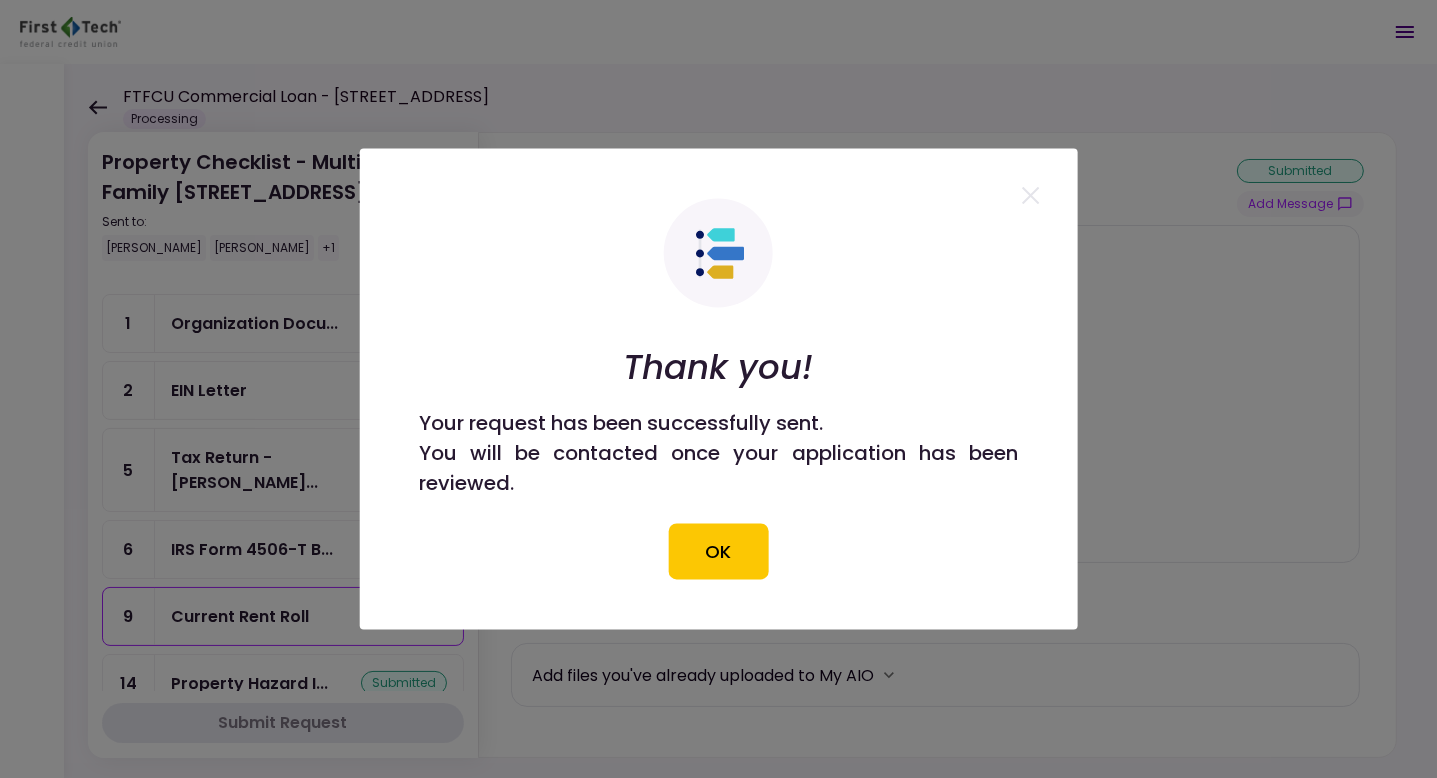 click on "OK" at bounding box center [719, 552] 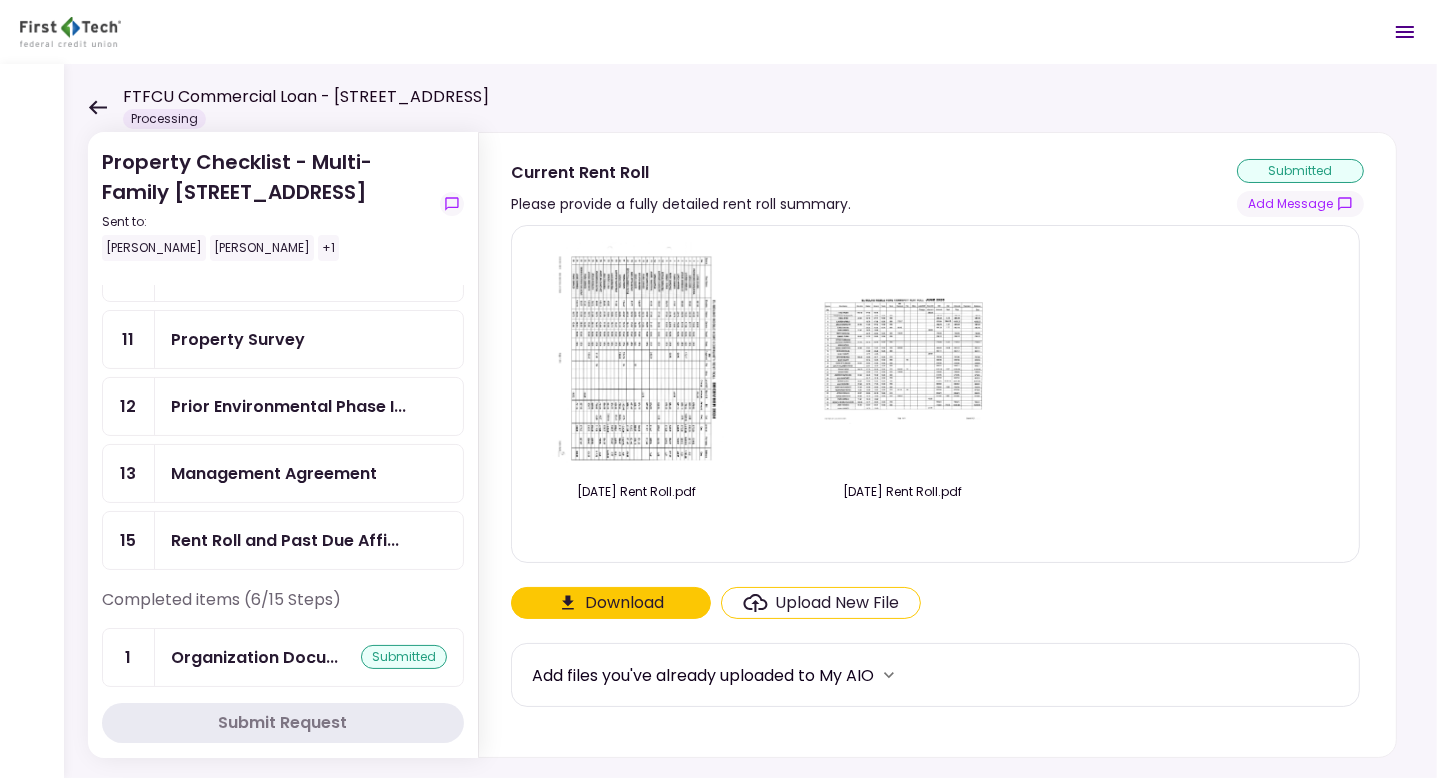scroll, scrollTop: 387, scrollLeft: 0, axis: vertical 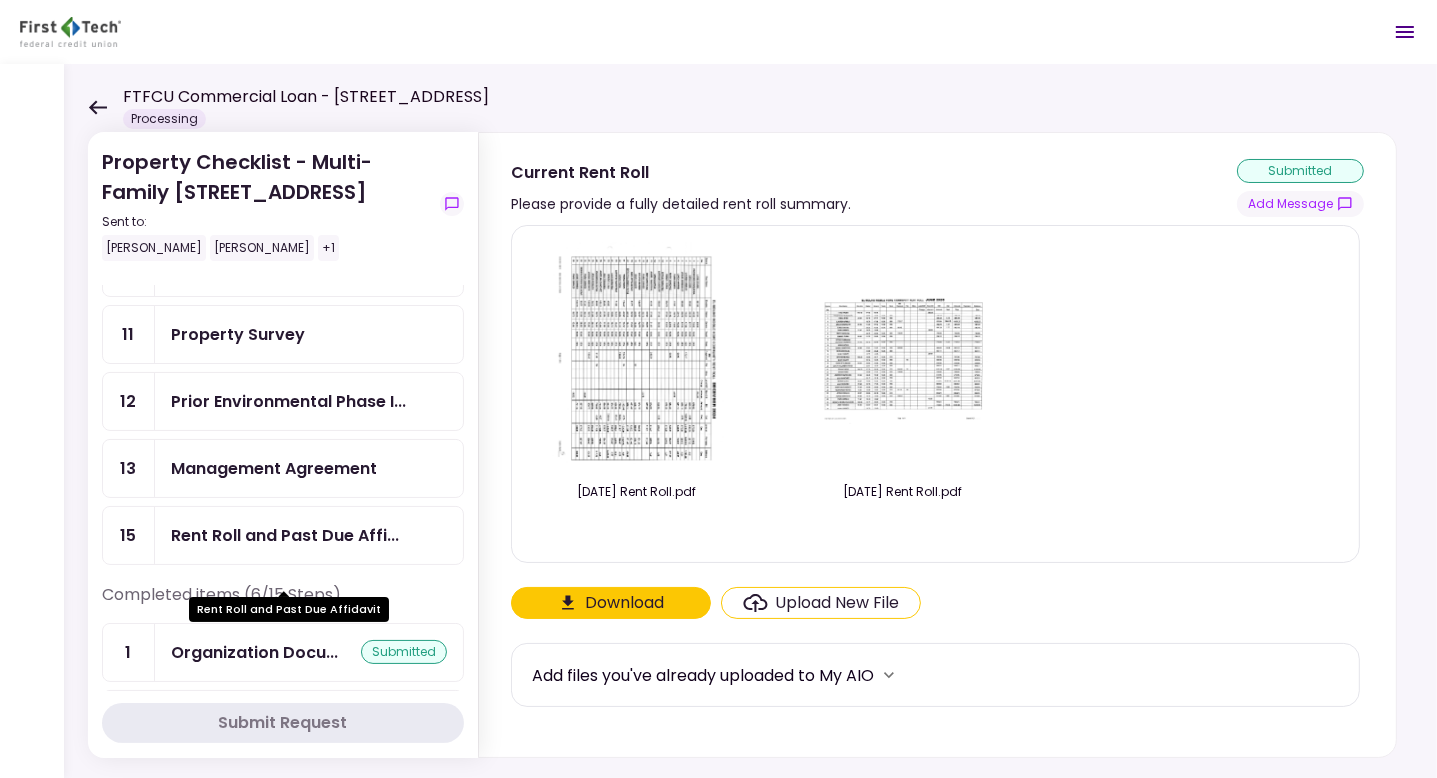 click on "Rent Roll and Past Due Affi..." at bounding box center (285, 535) 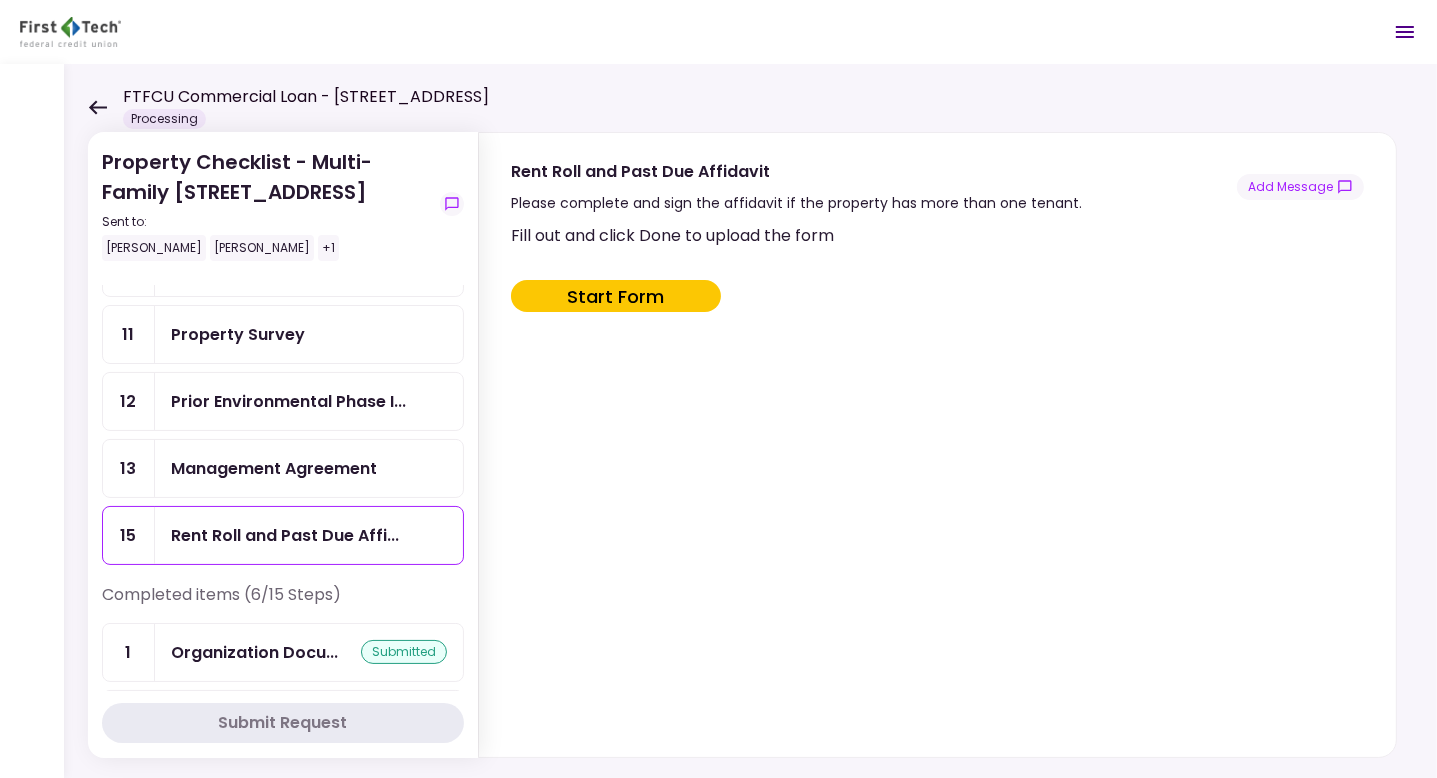 click on "Start Form" at bounding box center (616, 296) 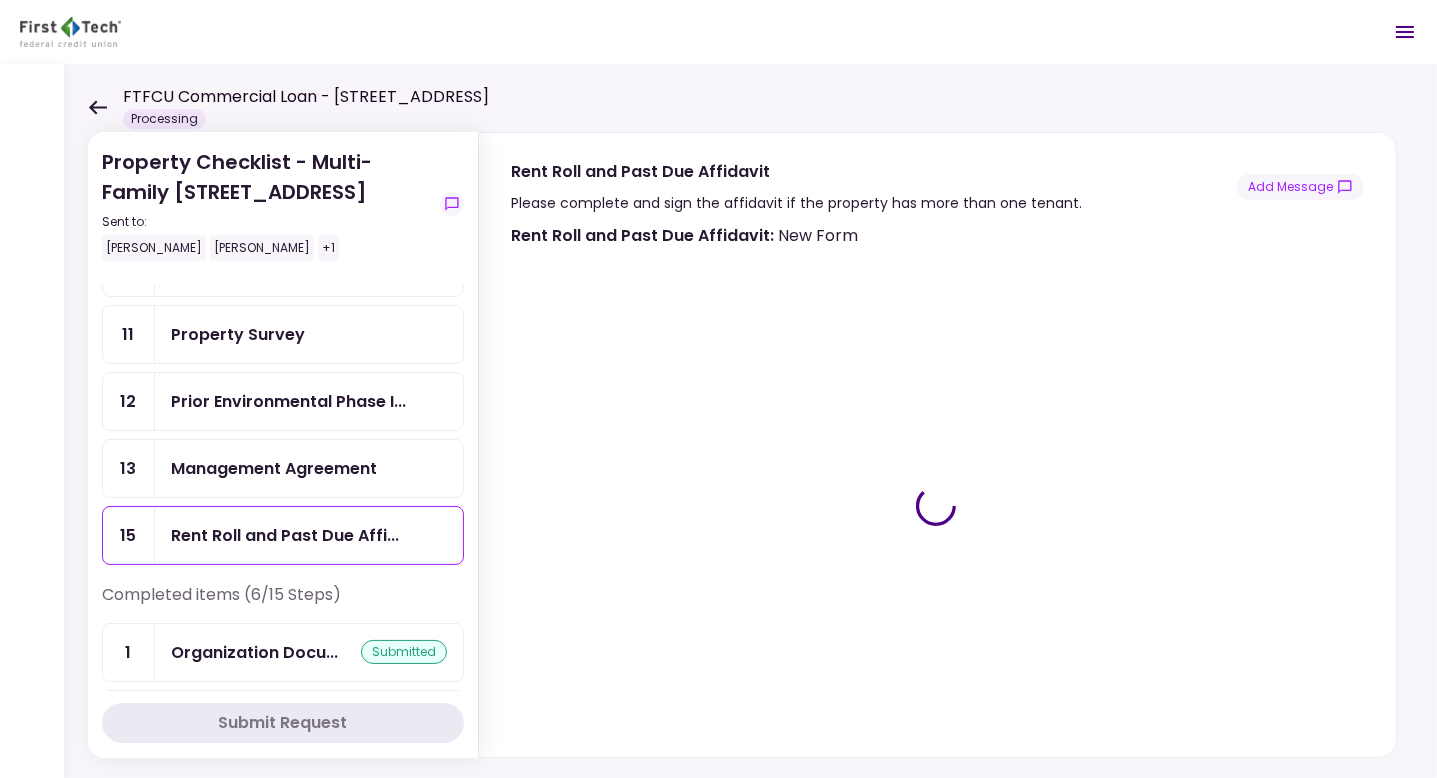 type on "***" 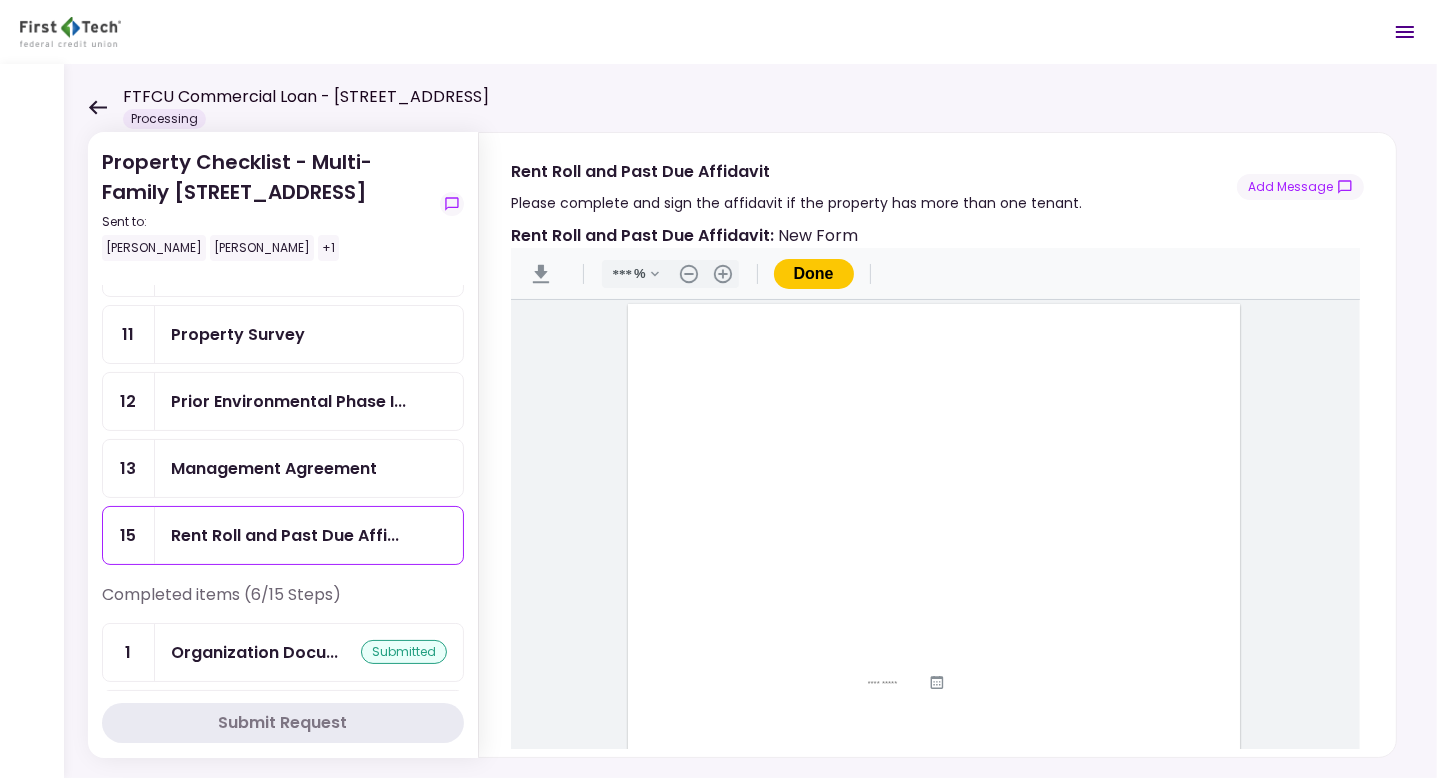 click at bounding box center [873, 557] 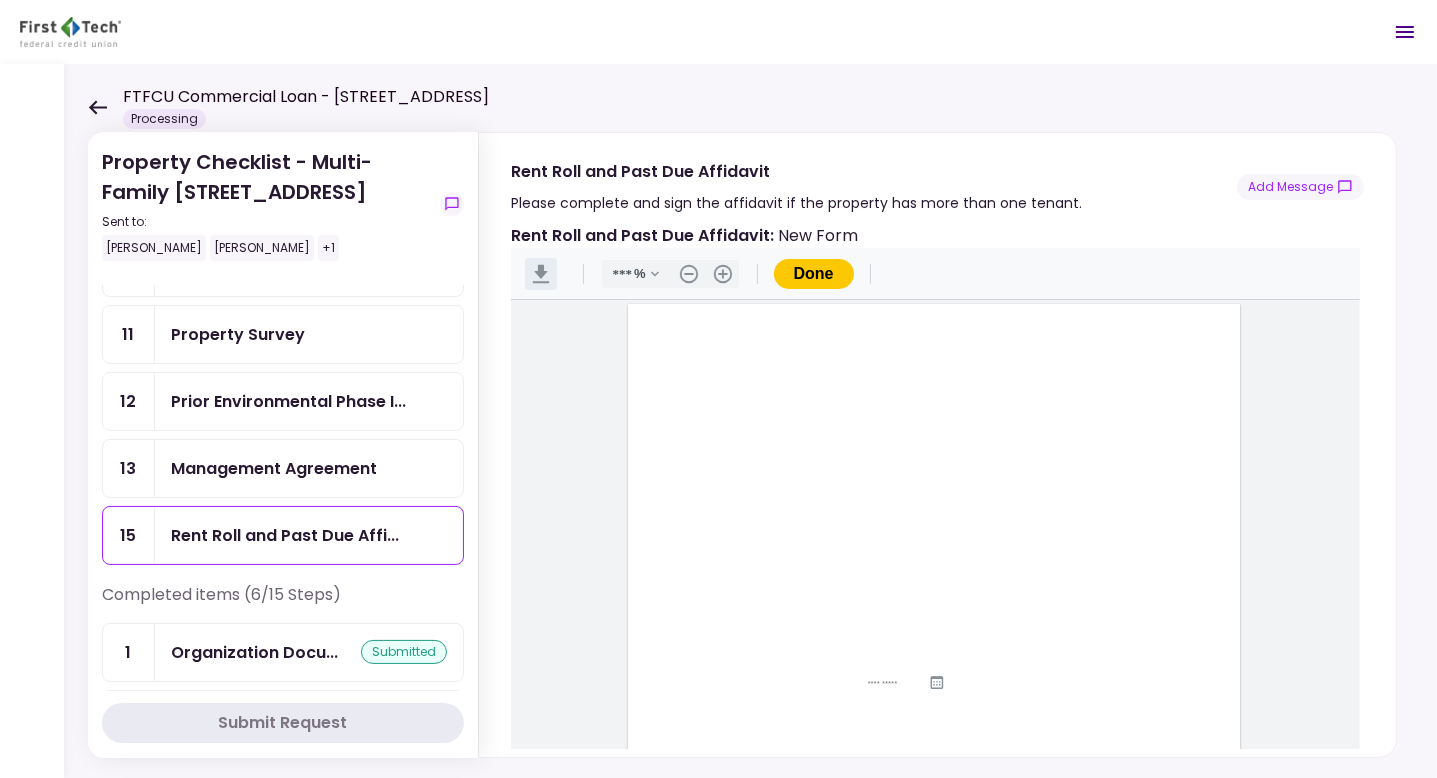 click on ".cls-1{fill:#abb0c4;} icon - header - download" at bounding box center (541, 274) 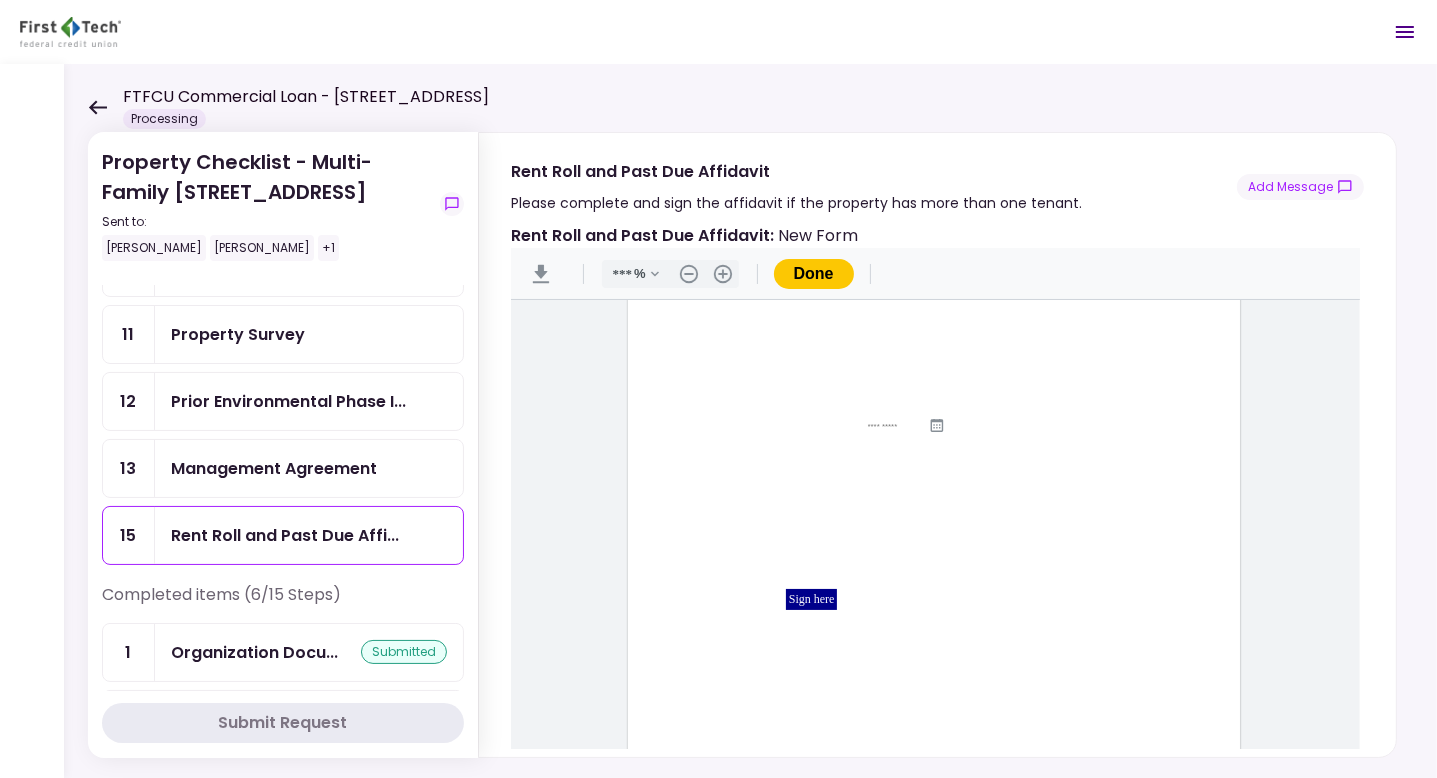 scroll, scrollTop: 259, scrollLeft: 0, axis: vertical 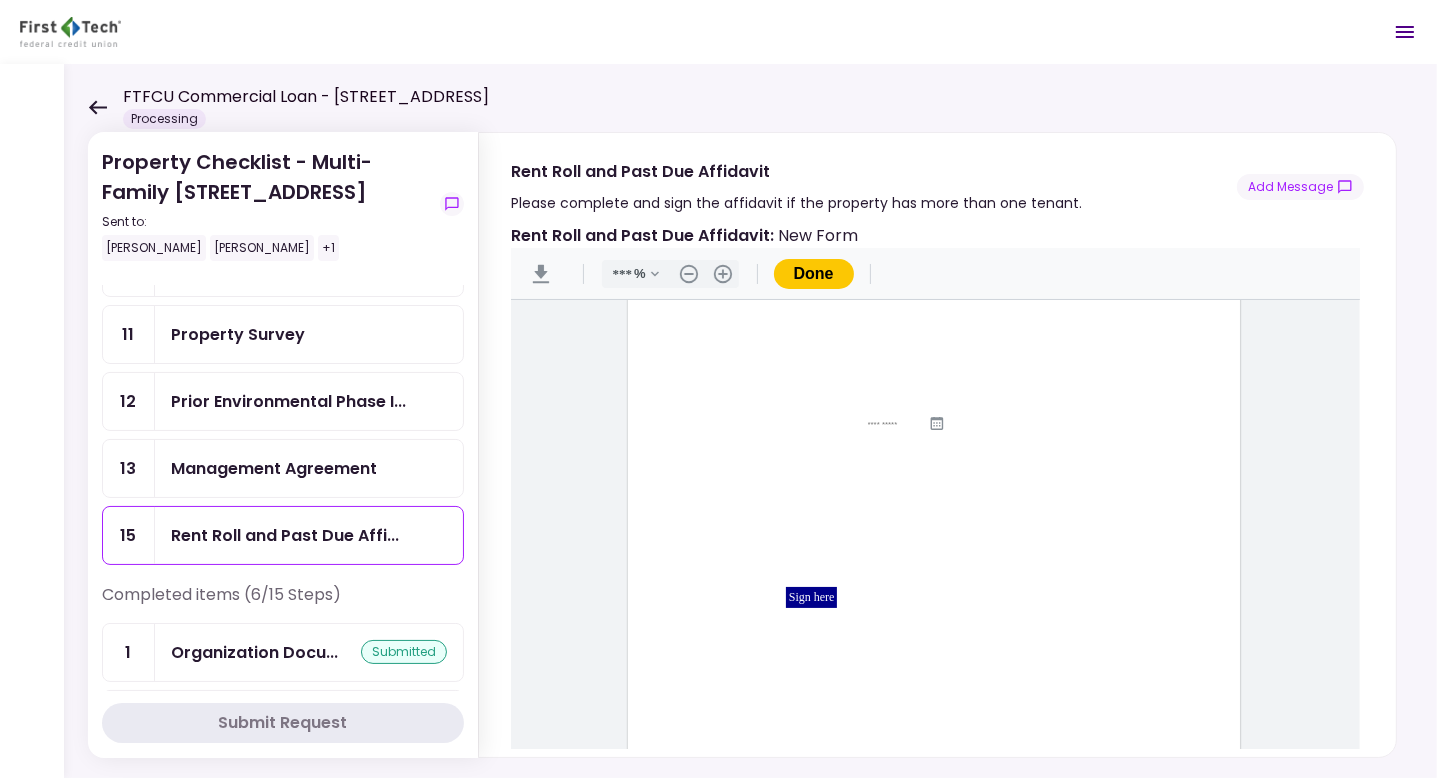 click on "Sign here" at bounding box center [812, 597] 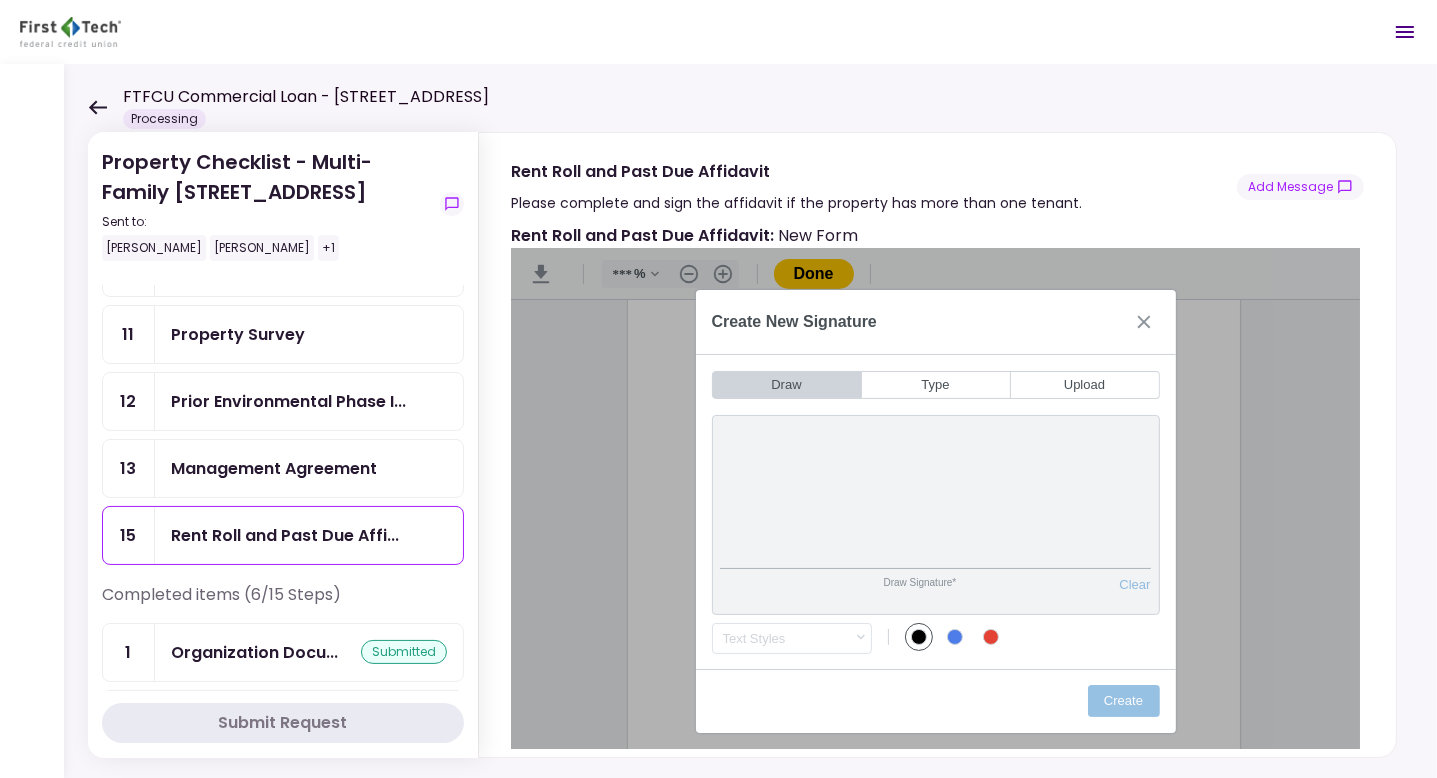 drag, startPoint x: 533, startPoint y: 271, endPoint x: 536, endPoint y: 284, distance: 13.341664 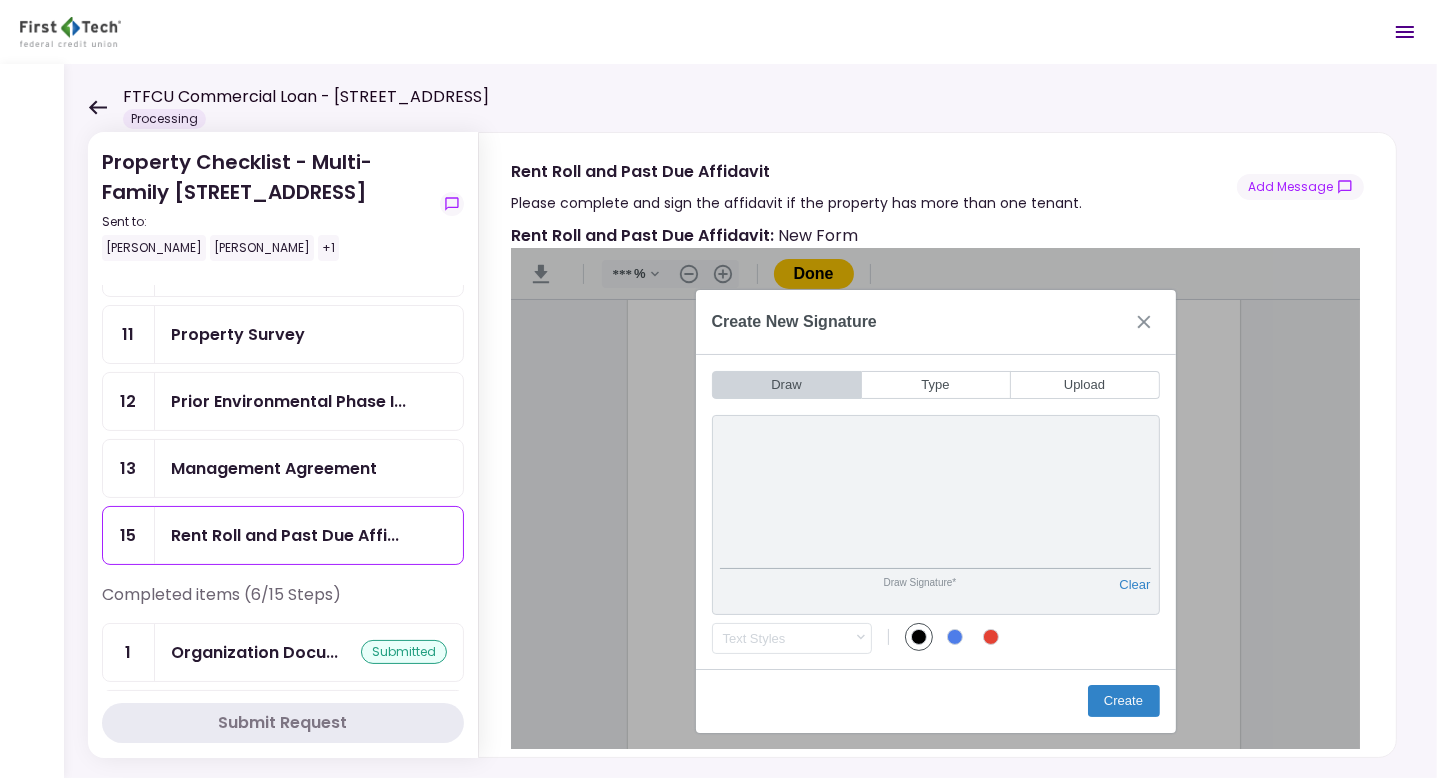 click on "Create New Signature Draw Type Upload Draw Signature* Clear Draw Initials* Clear Text Styles .cls-1{fill:#abb0c4;} icon - chevron - down No results found. No results found. Type Signature* Clear Type Initials* Clear Font style .cls-1{fill:#abb0c4;} icon - chevron - down No results found. No results found. Drag & Drop your image here Or Choose a signature Drag & Drop your image here Or Choose Initials Create" at bounding box center (935, 511) 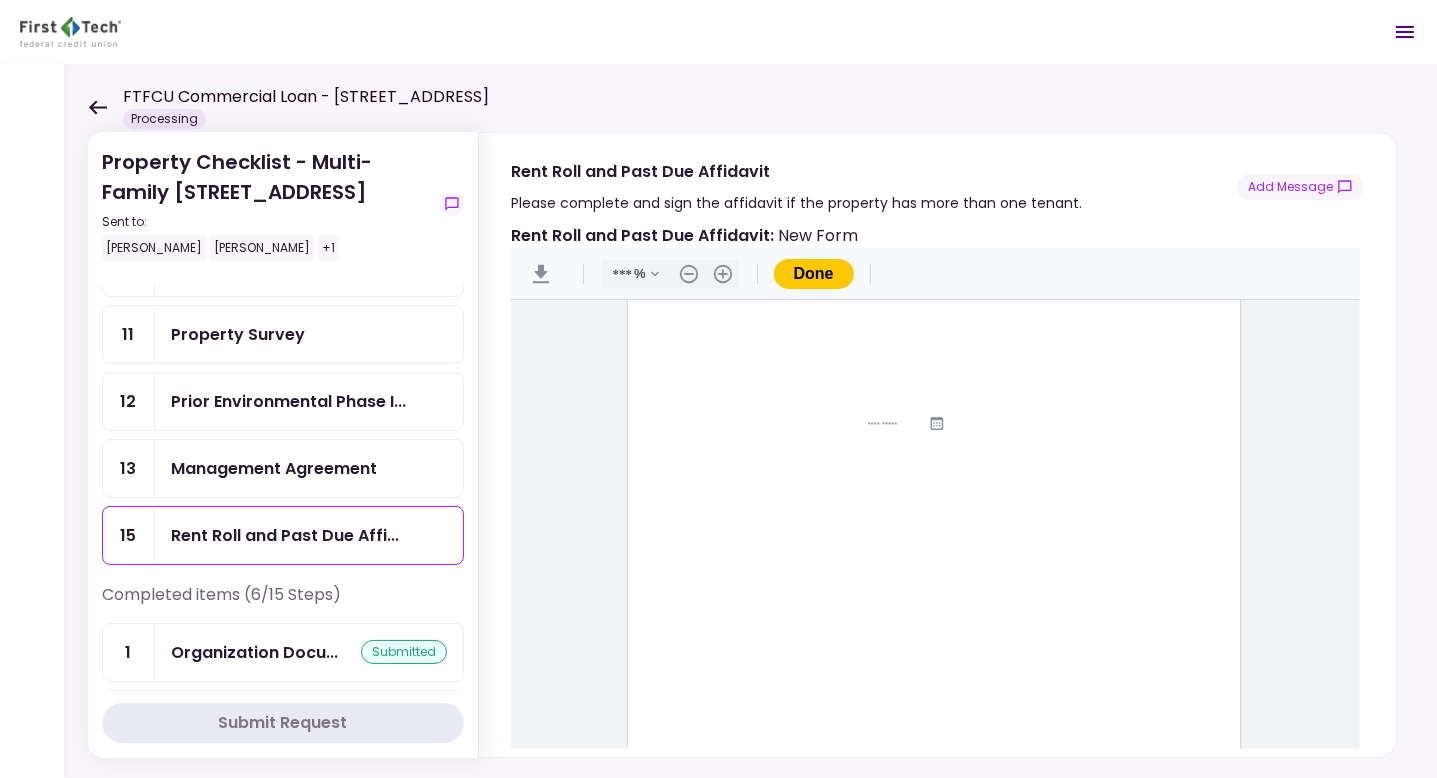 click at bounding box center [825, 622] 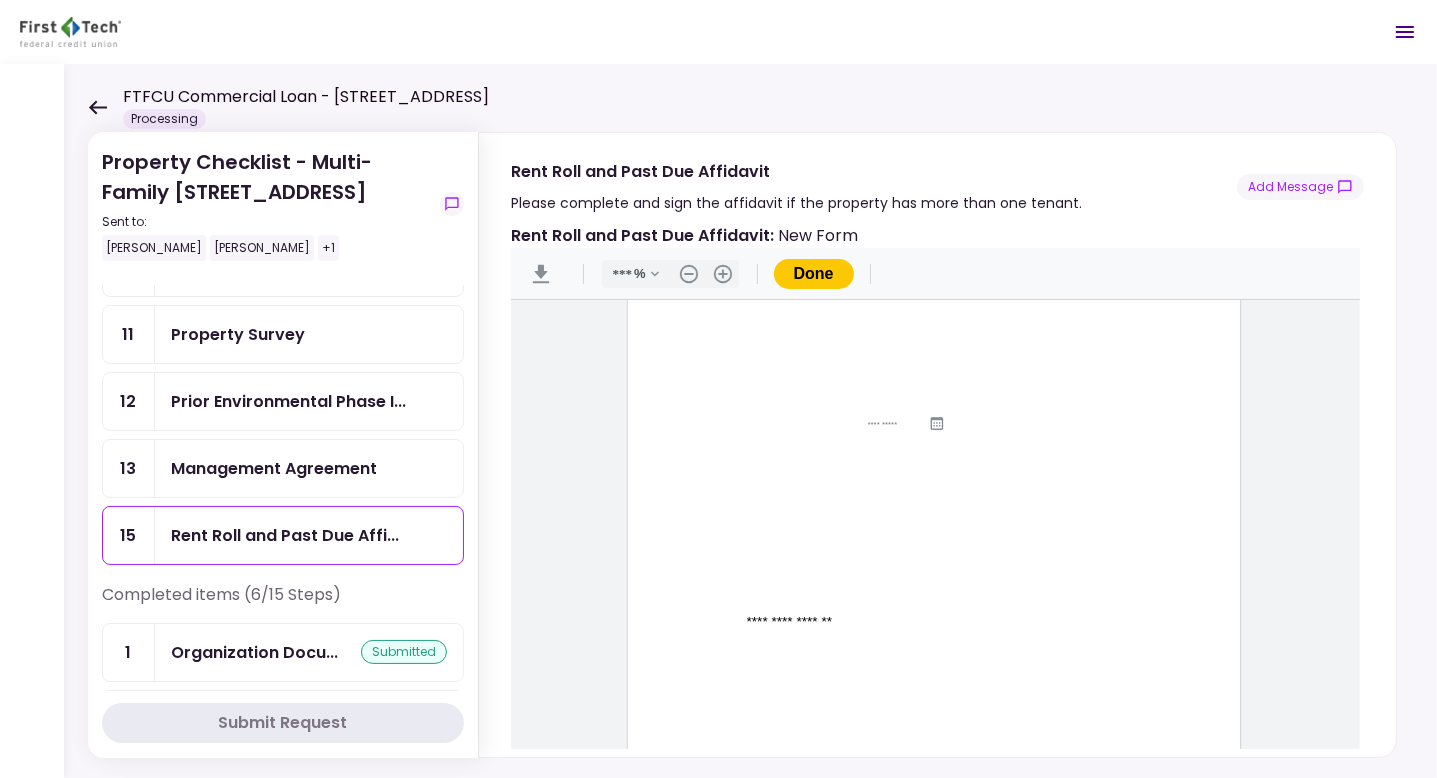type on "**********" 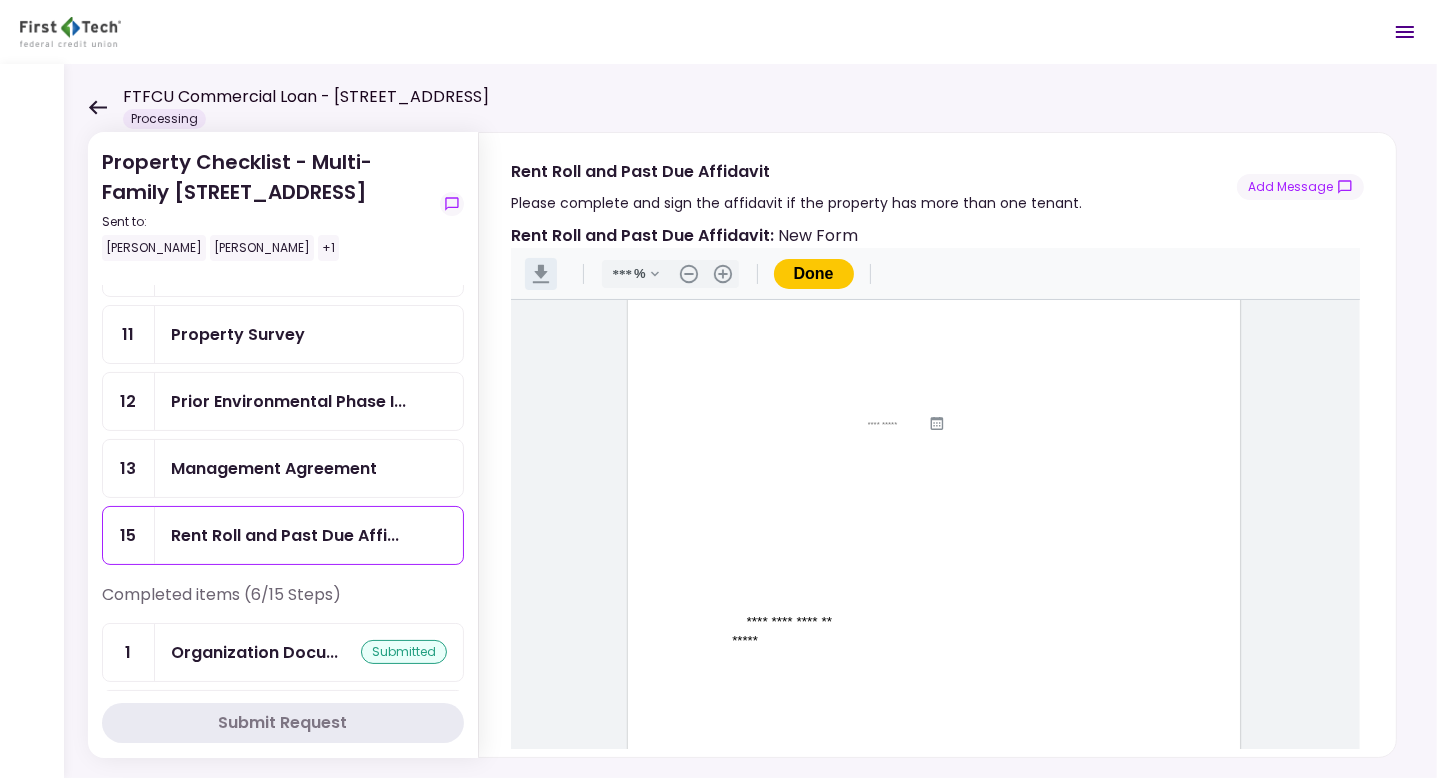 type on "*****" 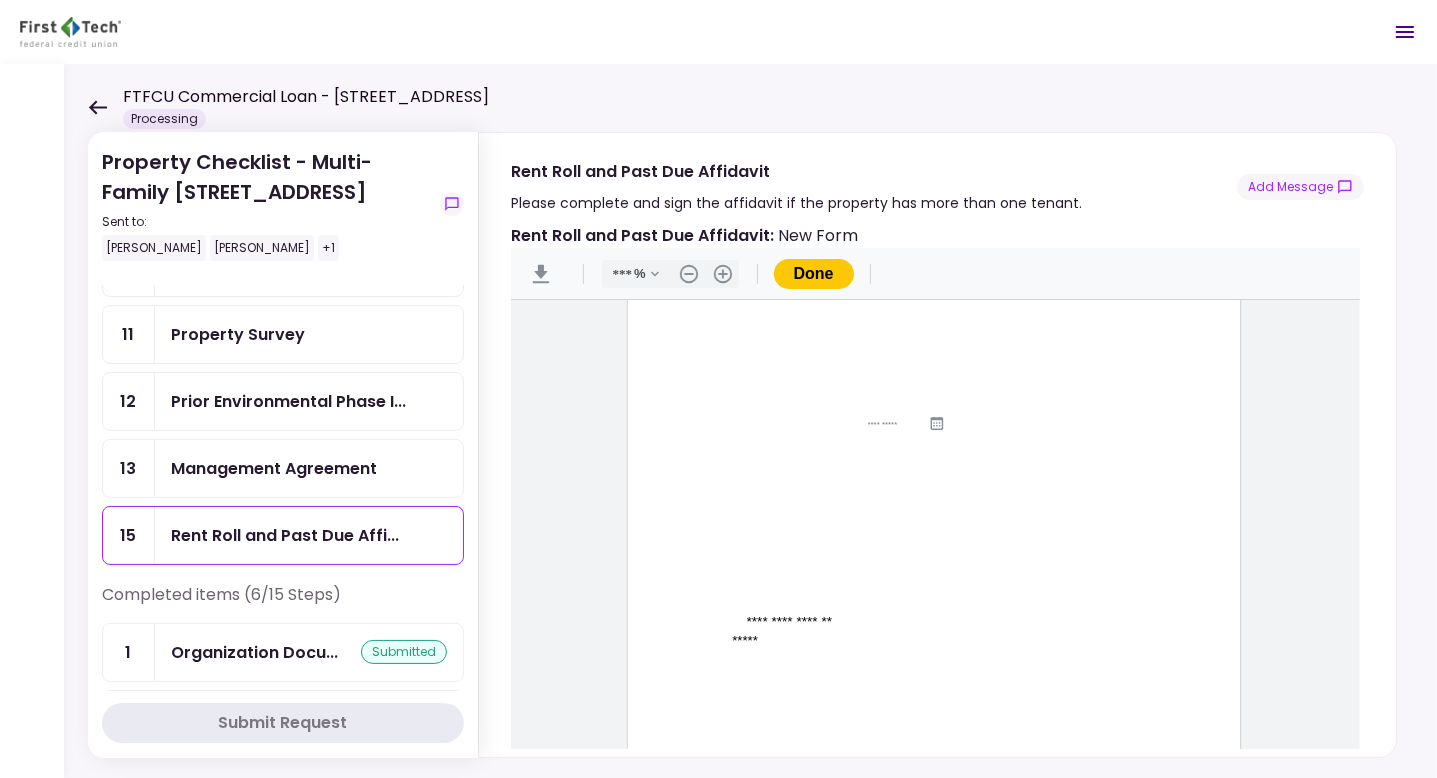 click on "**********" at bounding box center (934, 441) 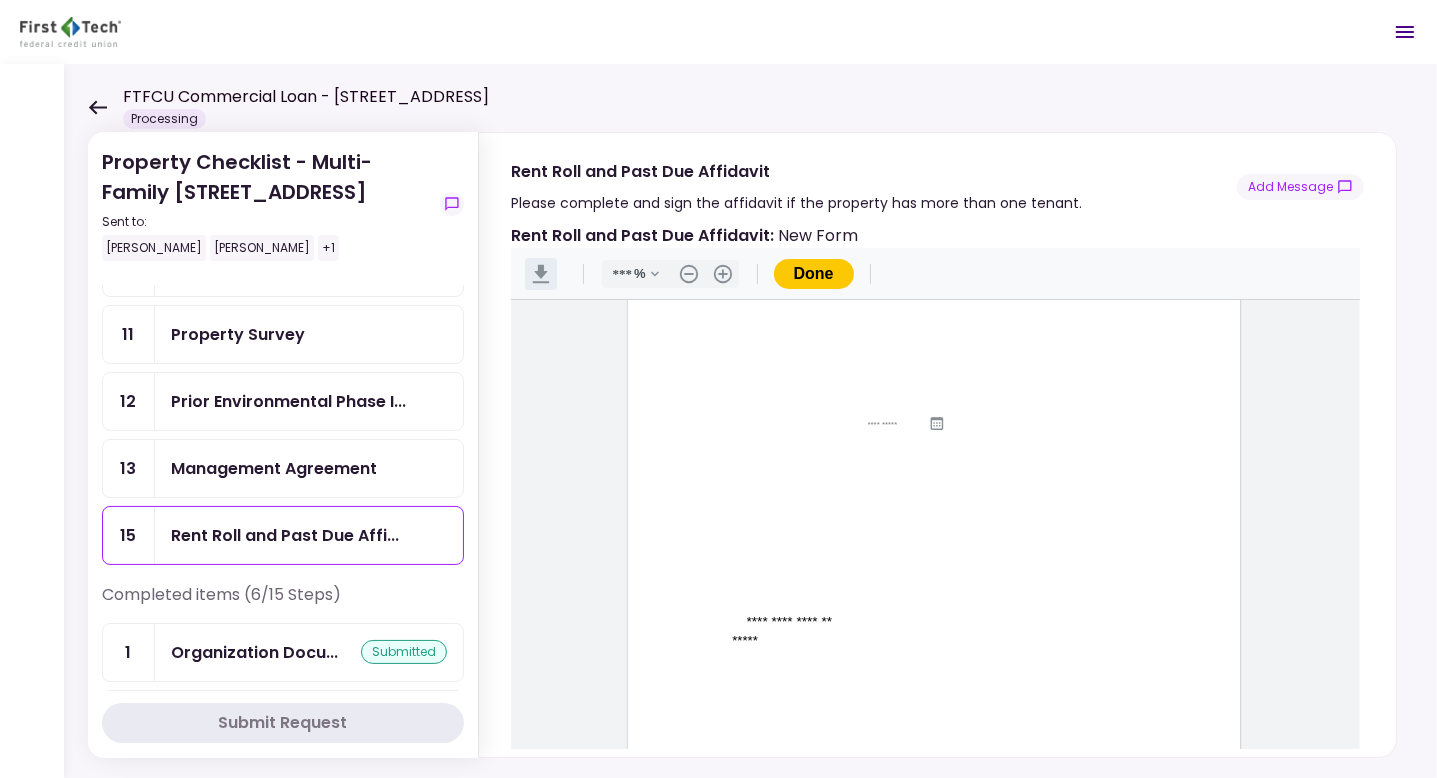 click on ".cls-1{fill:#abb0c4;} icon - header - download" at bounding box center (541, 274) 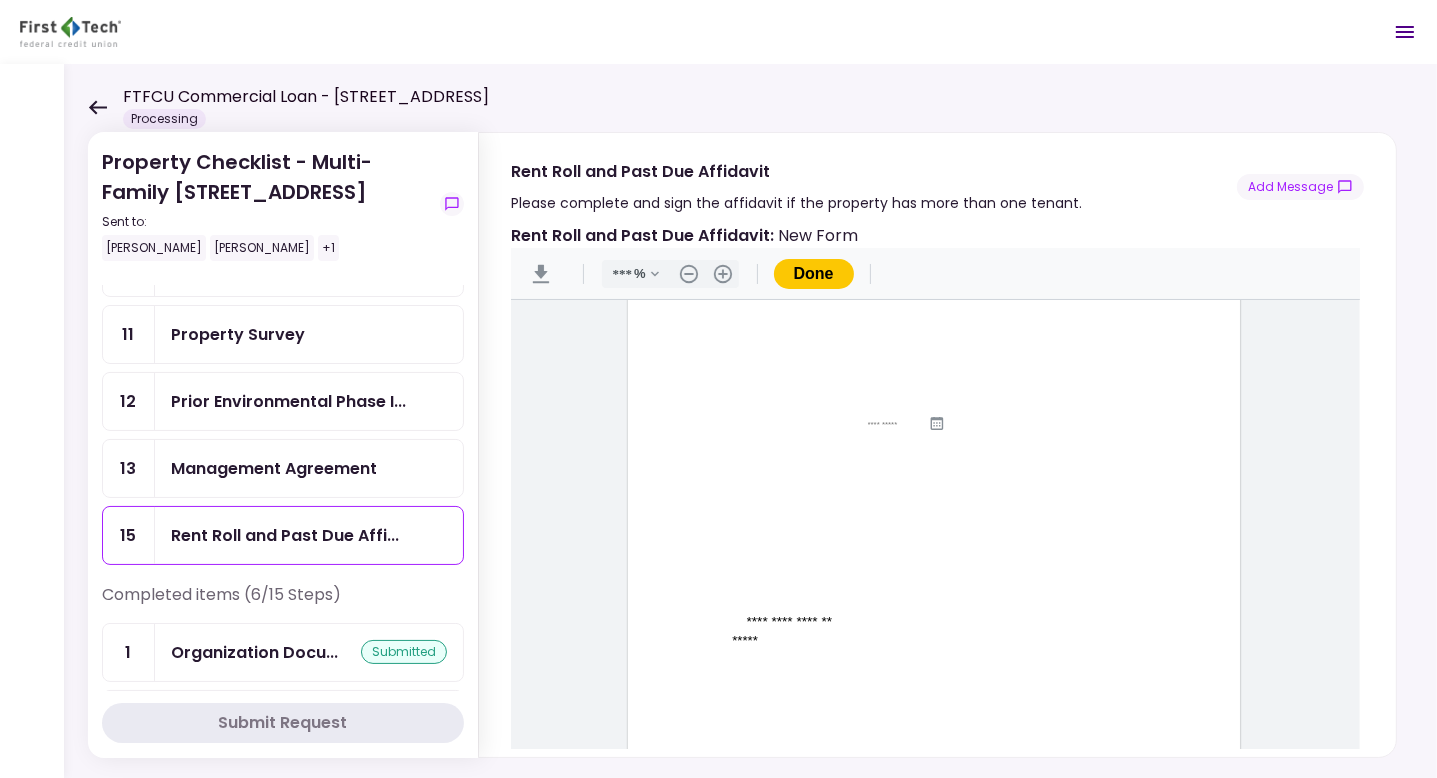 click on "**********" at bounding box center [934, 441] 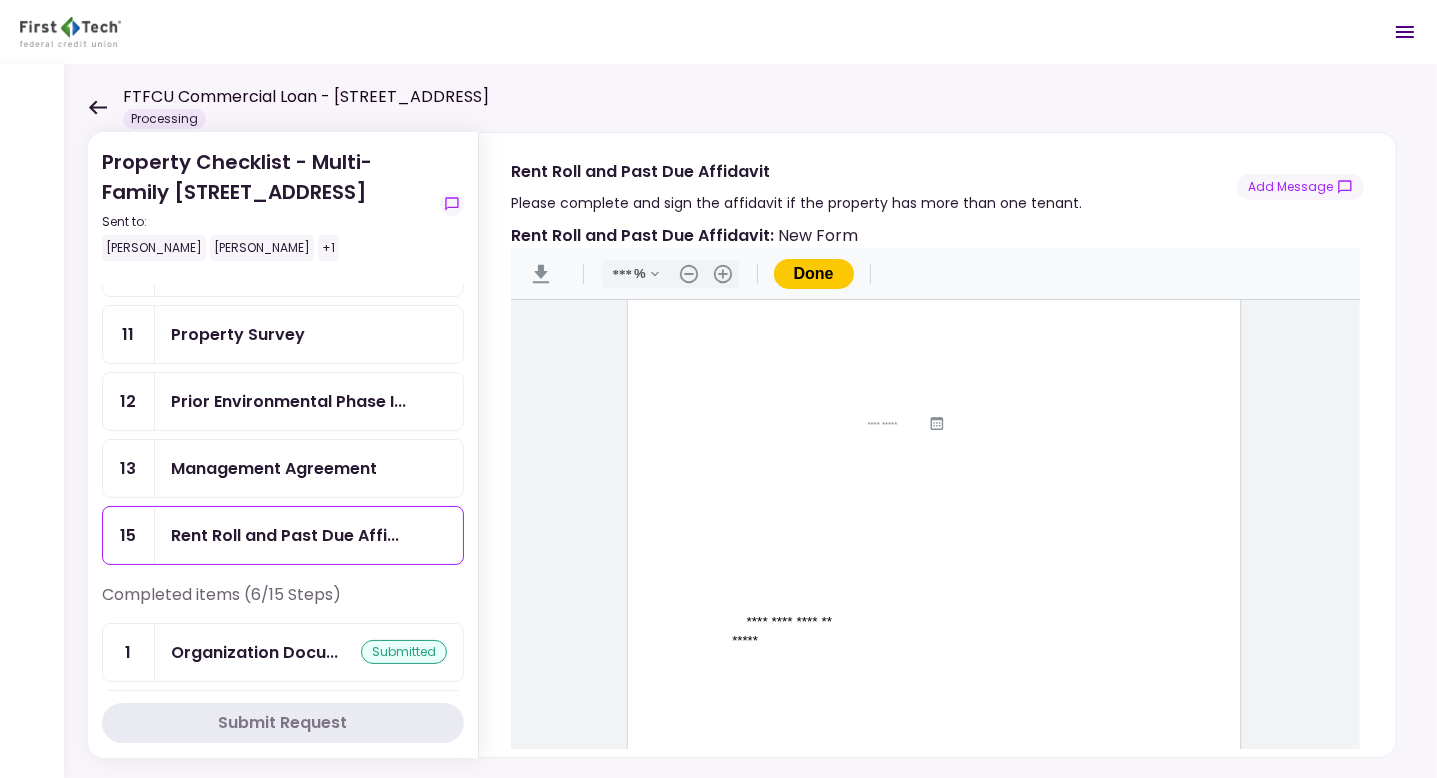 scroll, scrollTop: 0, scrollLeft: 0, axis: both 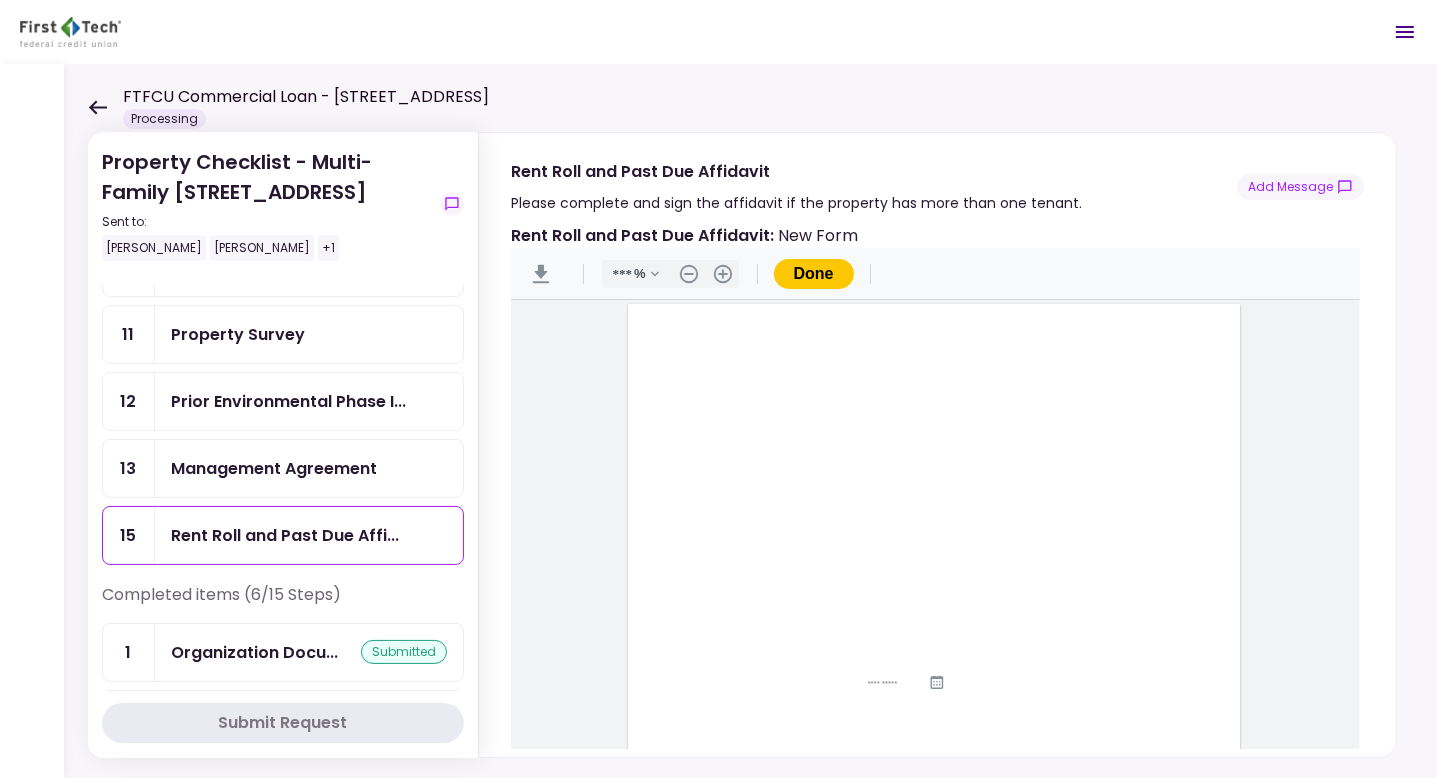 click on "**********" at bounding box center (934, 700) 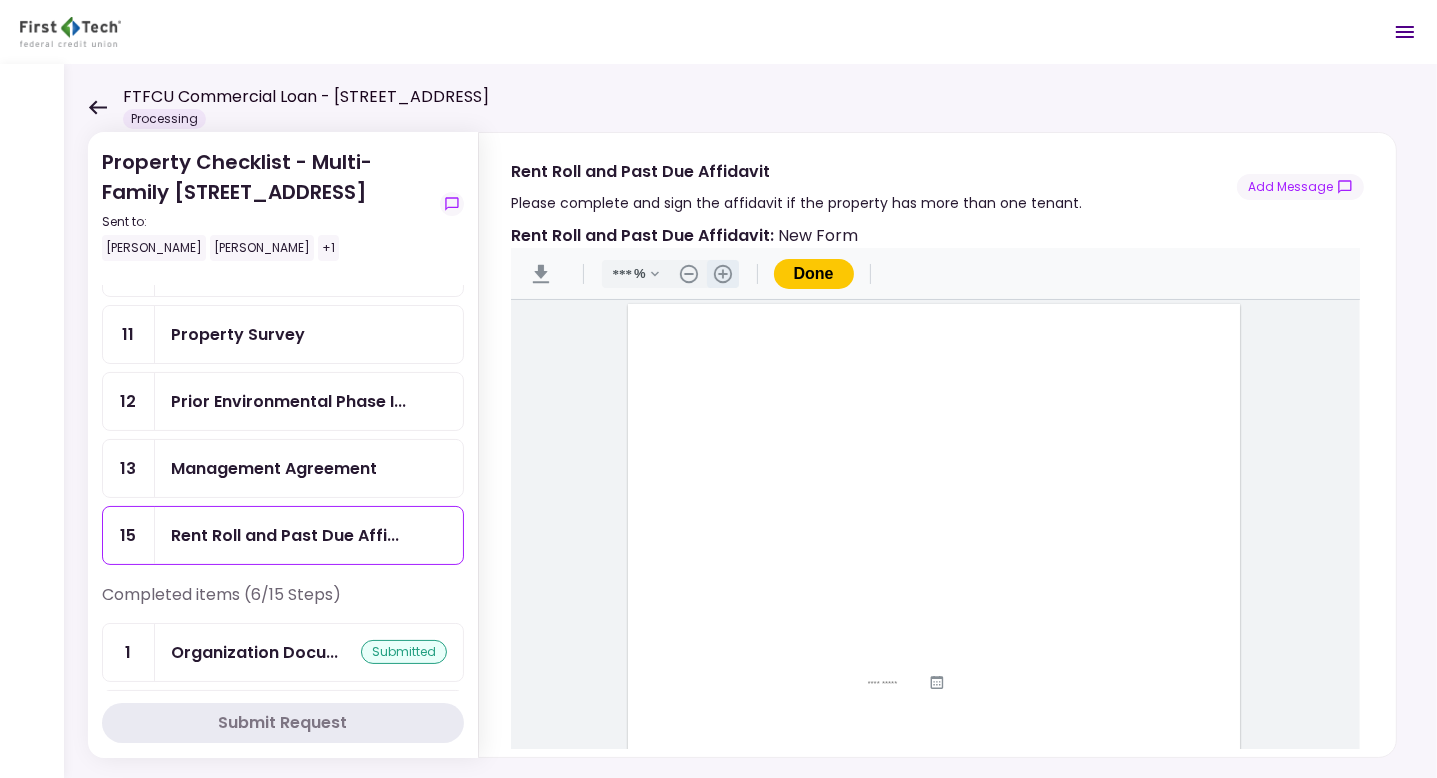 click on ".cls-1{fill:#abb0c4;} icon - header - zoom - in - line" at bounding box center (723, 274) 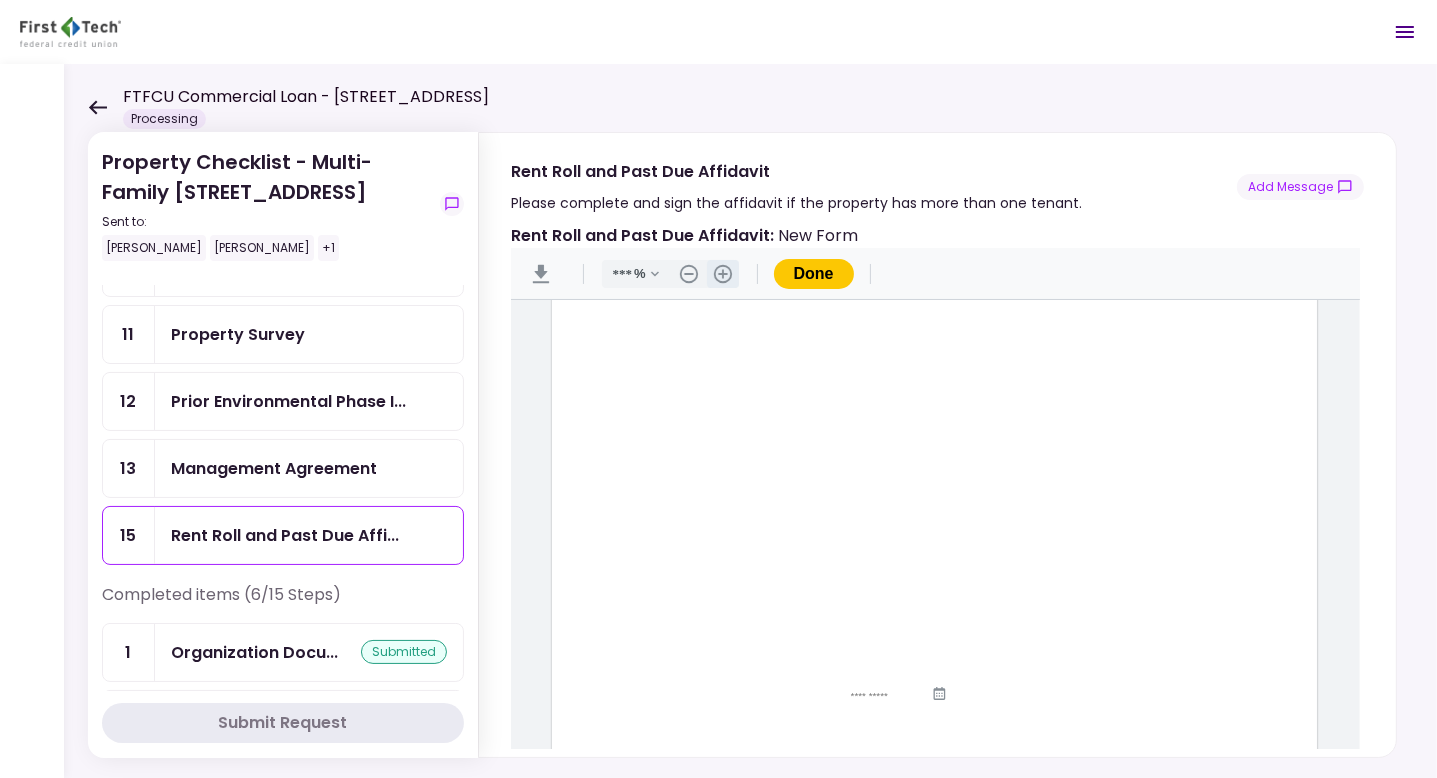 click on ".cls-1{fill:#abb0c4;} icon - header - zoom - in - line" at bounding box center (723, 274) 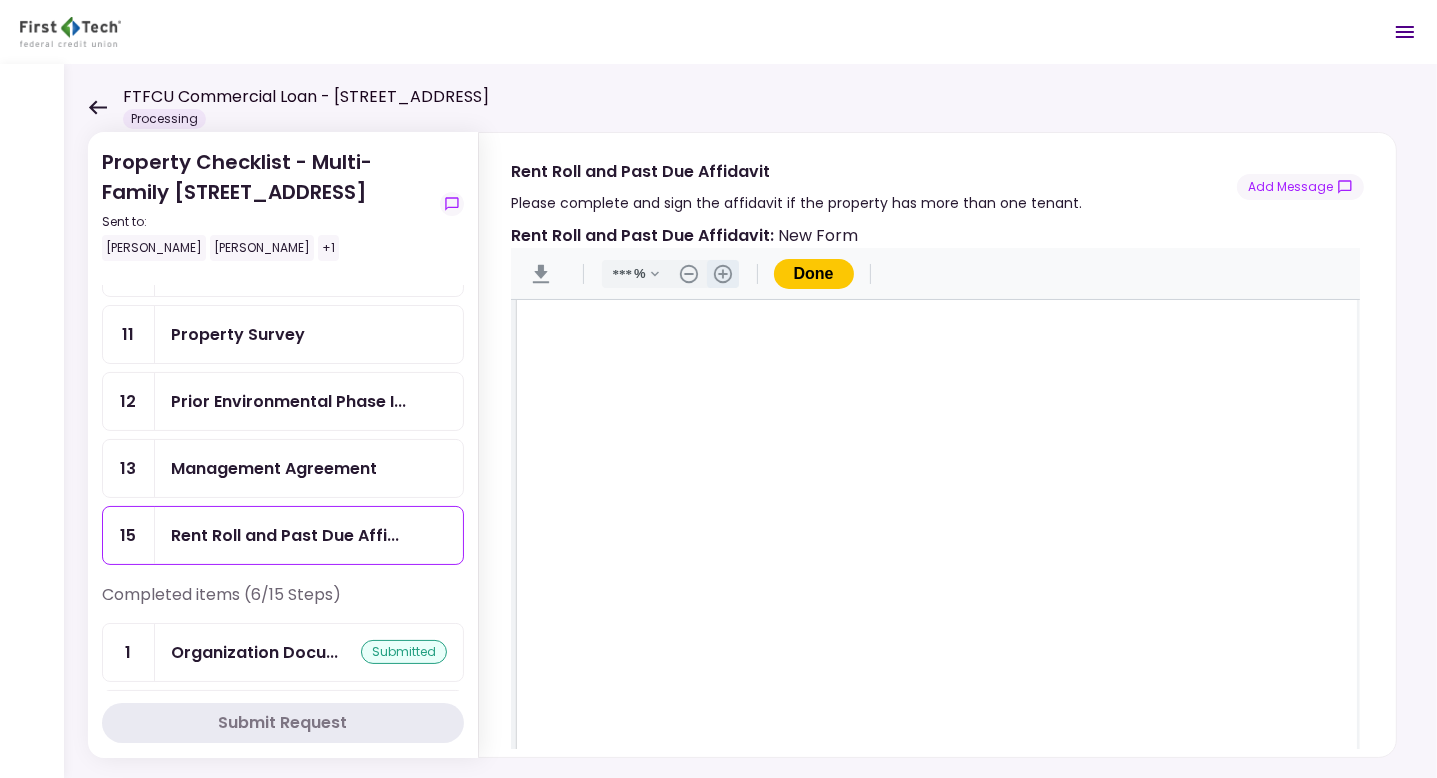 scroll, scrollTop: 168, scrollLeft: 113, axis: both 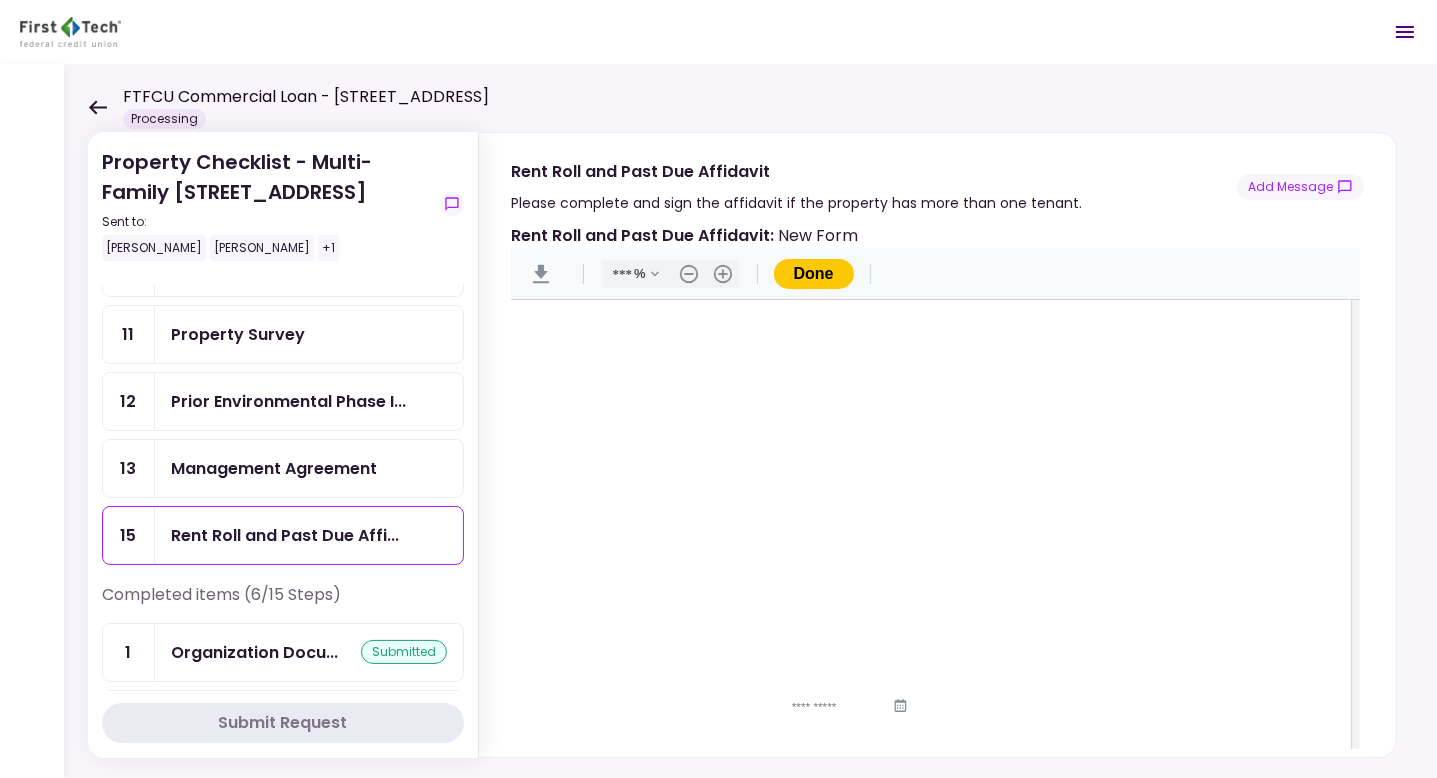 click at bounding box center (799, 517) 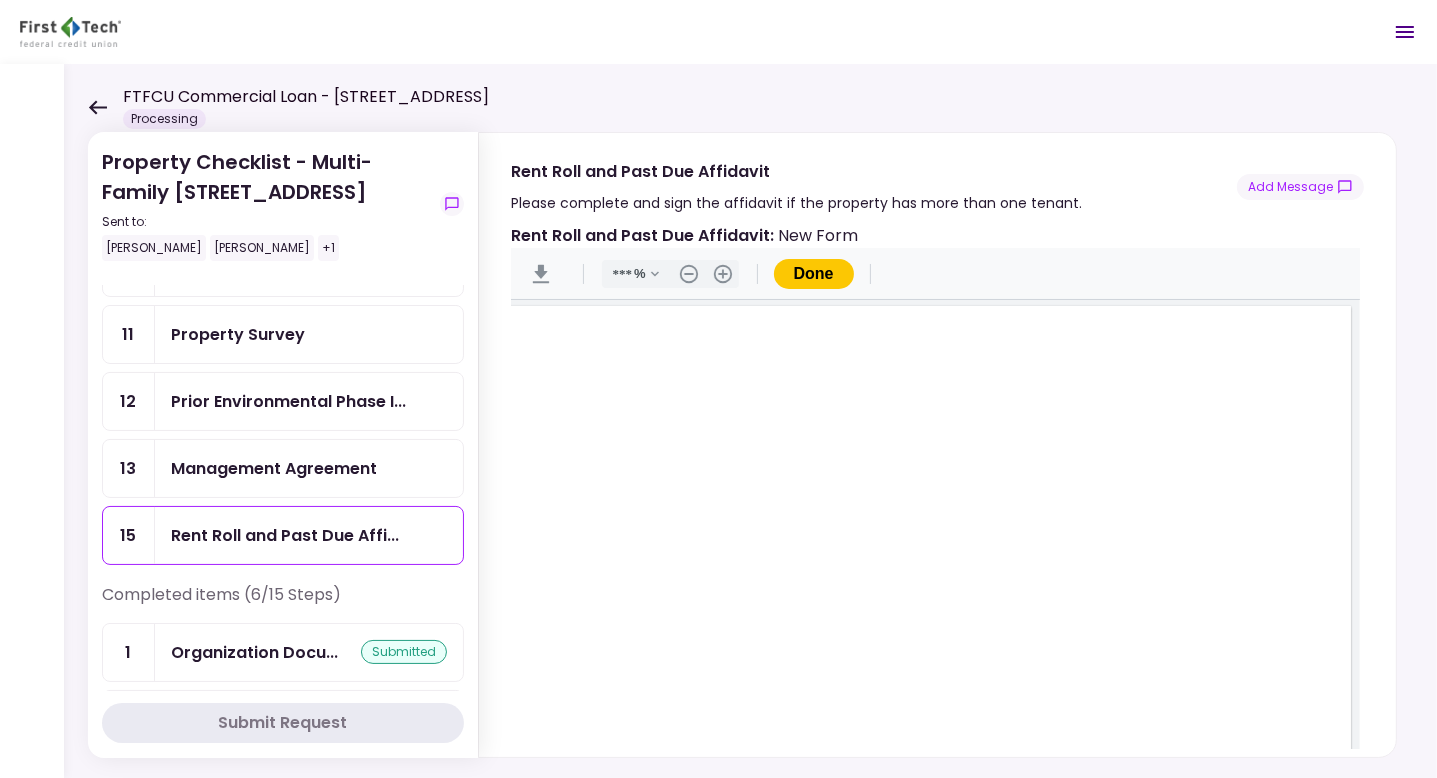 click on "**********" at bounding box center [892, 900] 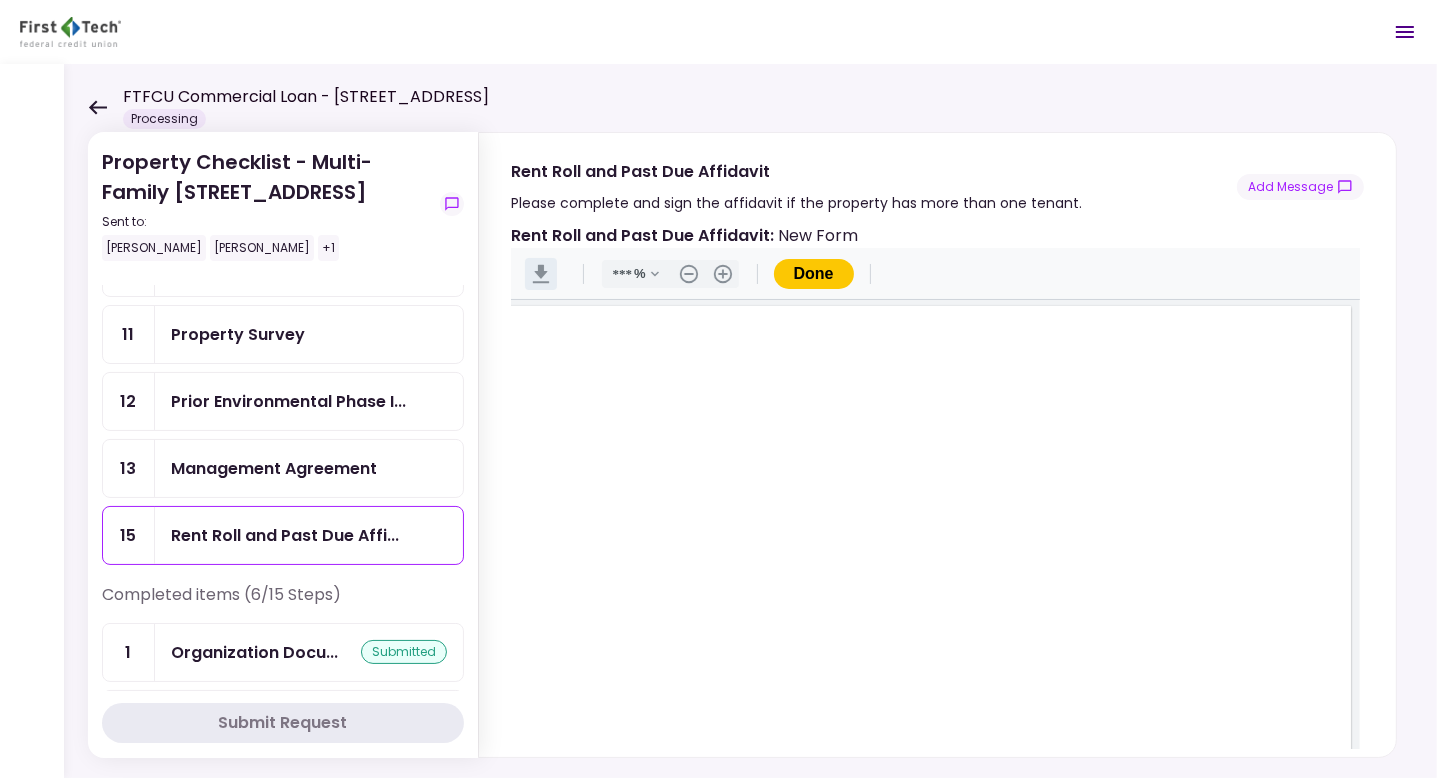 click on ".cls-1{fill:#abb0c4;} icon - header - download" at bounding box center [541, 274] 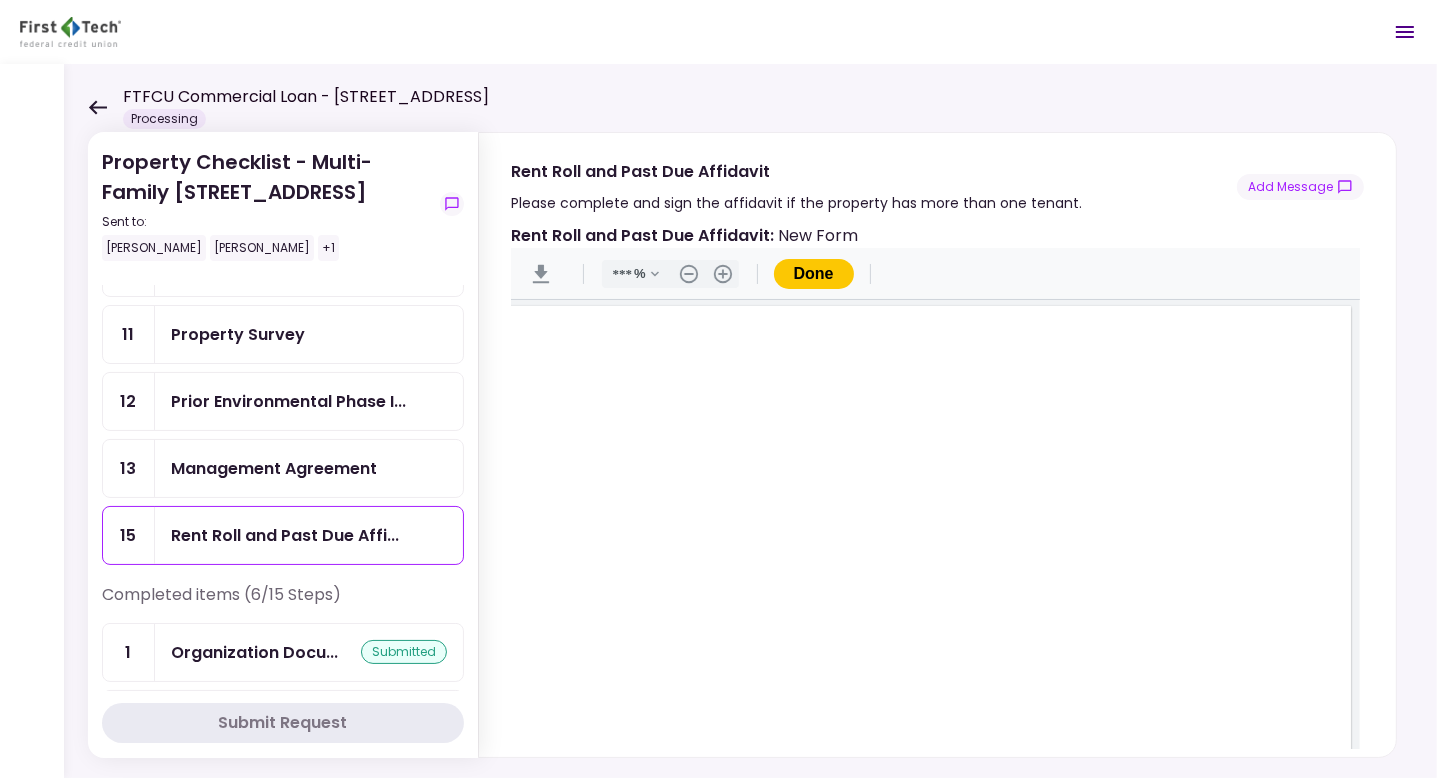 click on "Rent Roll and Past Due Affidavit :   New Form" at bounding box center [935, 235] 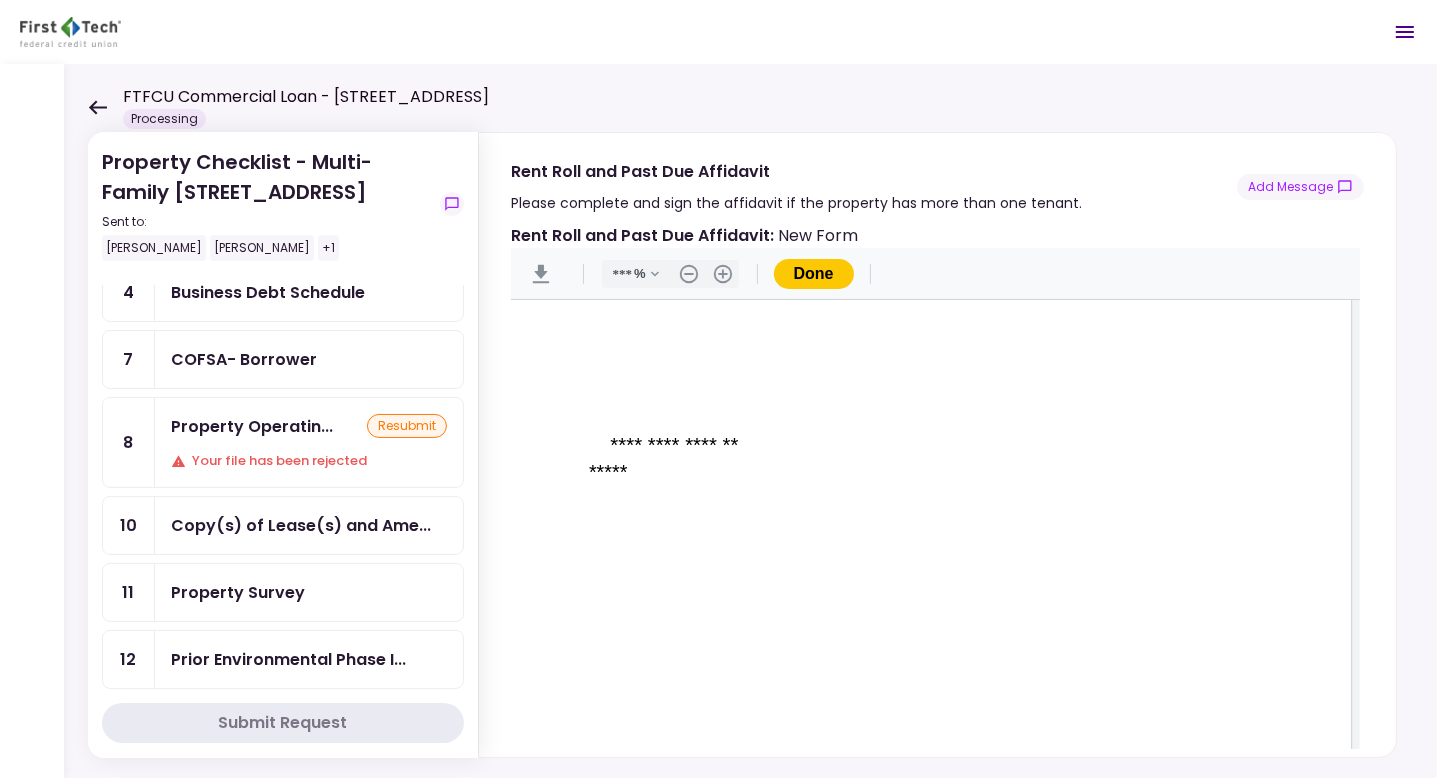 scroll, scrollTop: 0, scrollLeft: 0, axis: both 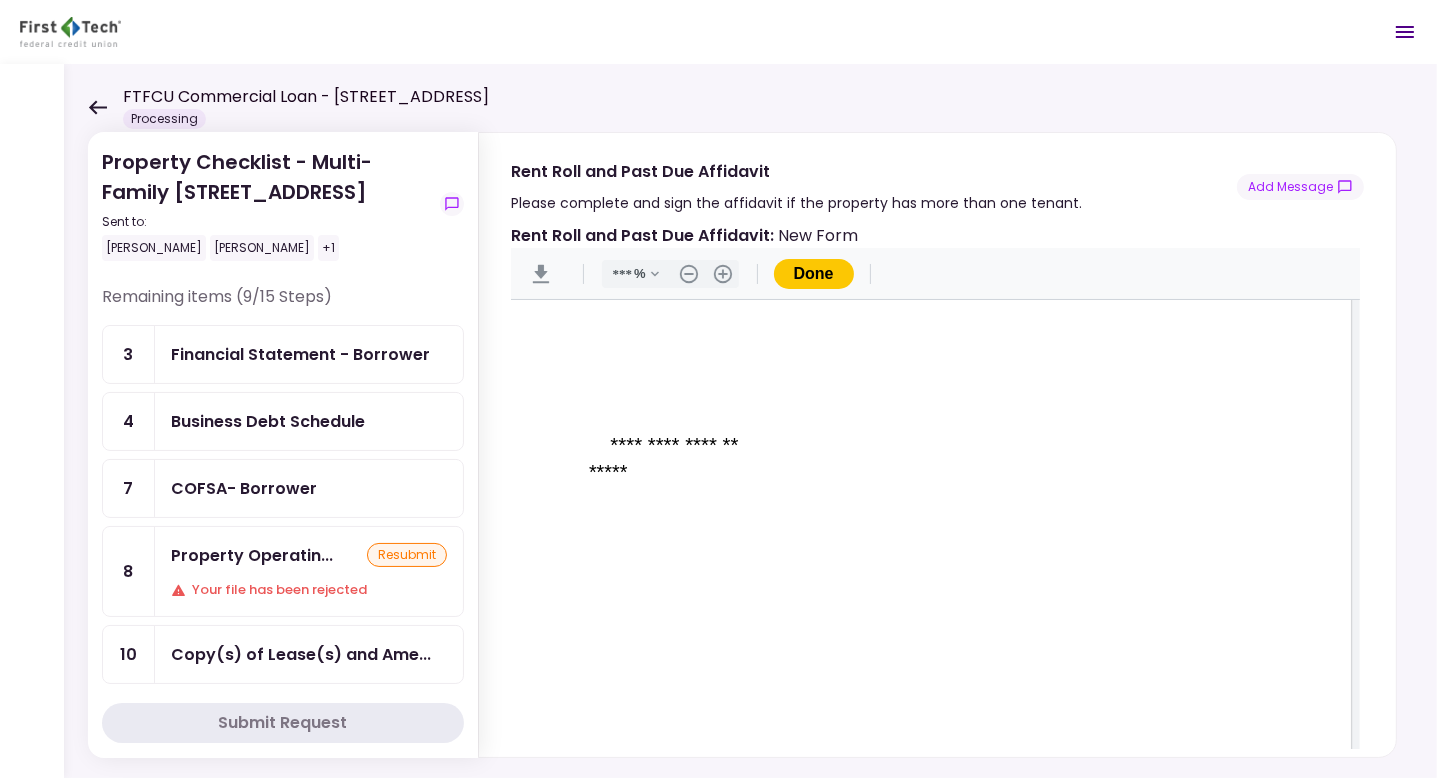 click on "resubmit" at bounding box center (407, 555) 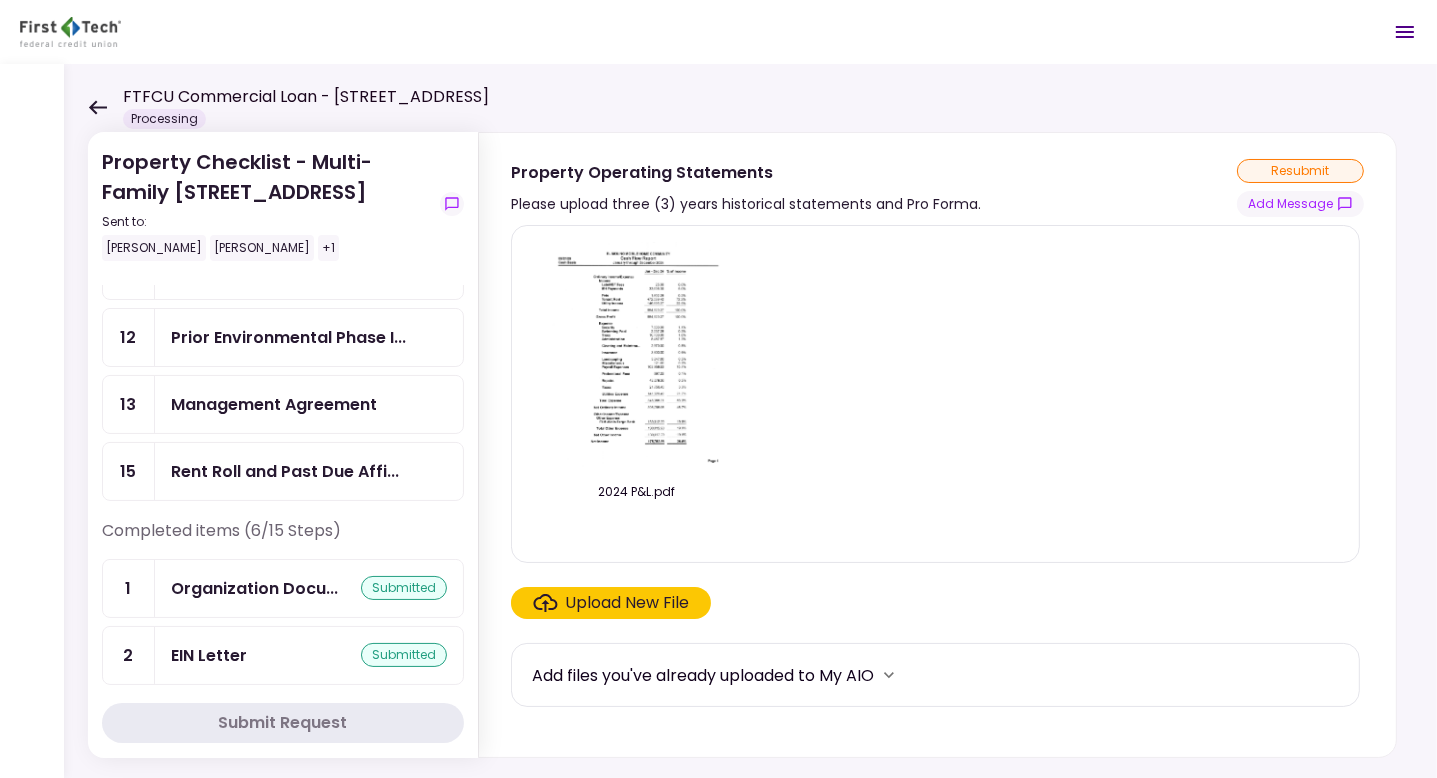 scroll, scrollTop: 453, scrollLeft: 0, axis: vertical 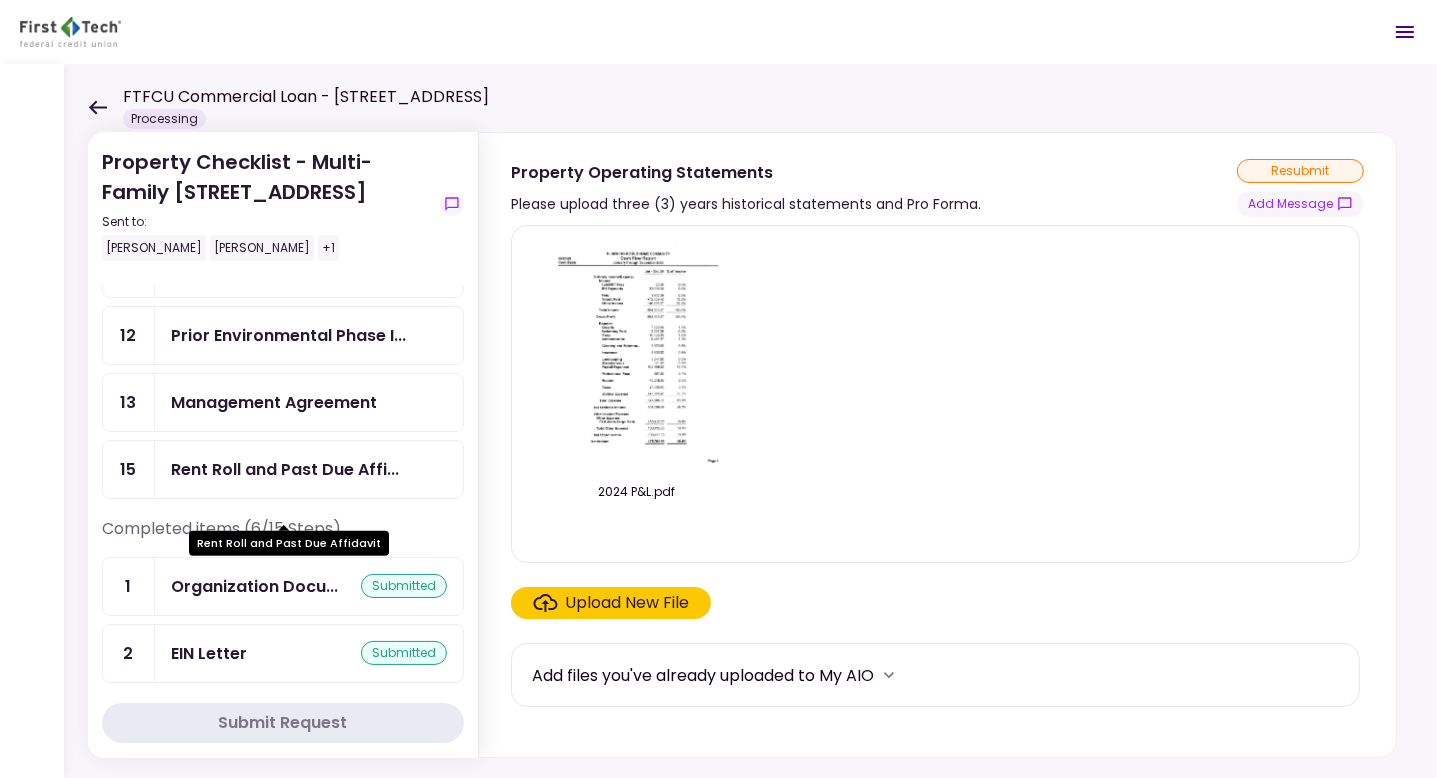 click on "Rent Roll and Past Due Affi..." at bounding box center (285, 469) 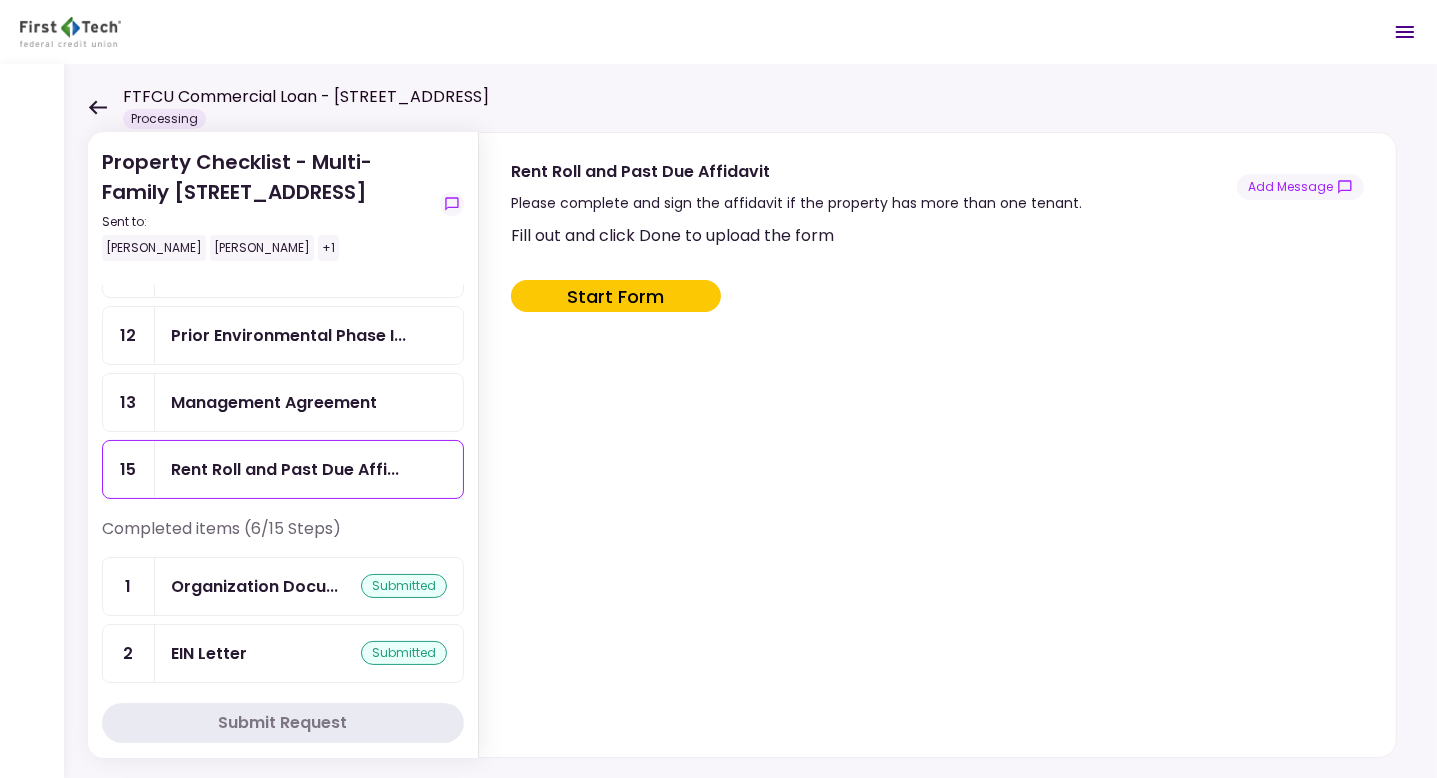 click on "Start Form" at bounding box center [616, 296] 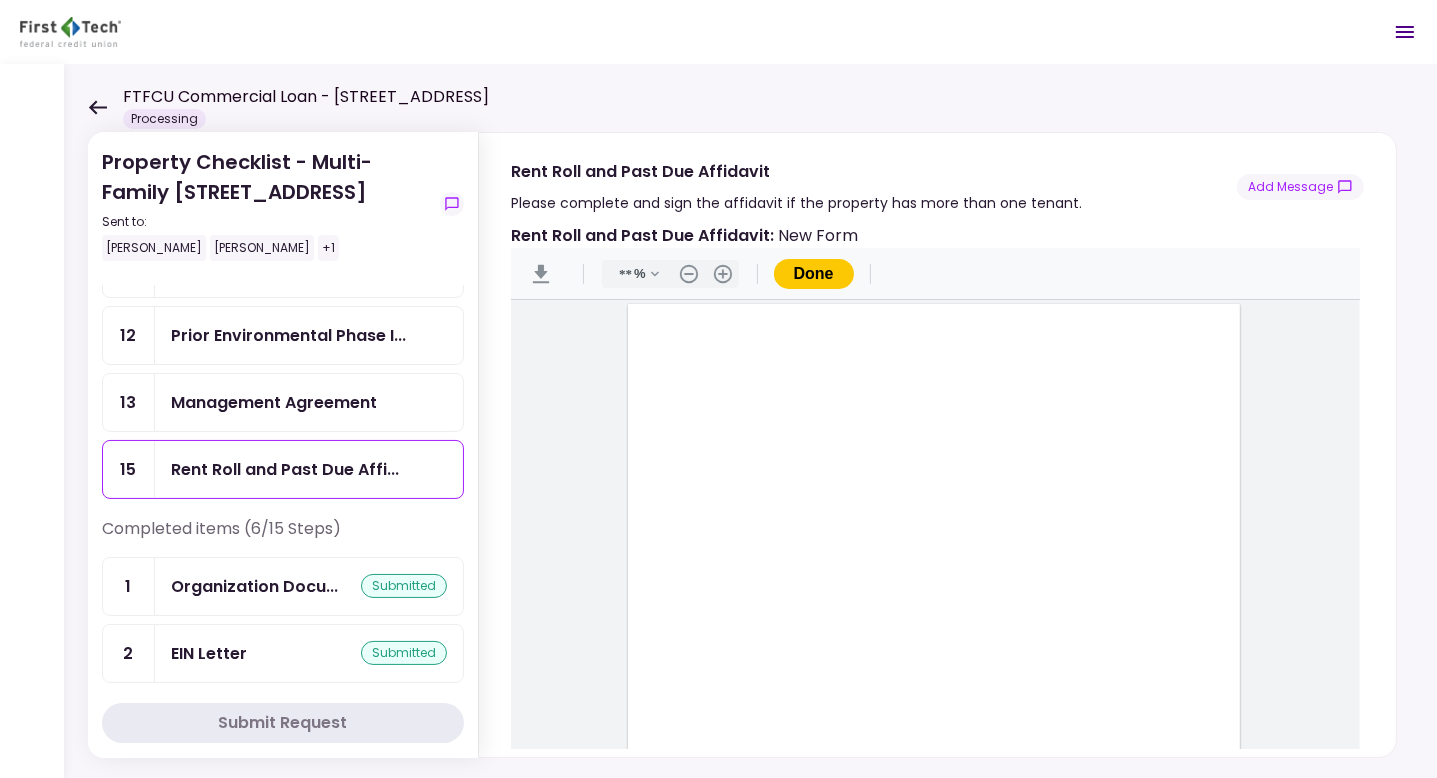 type on "***" 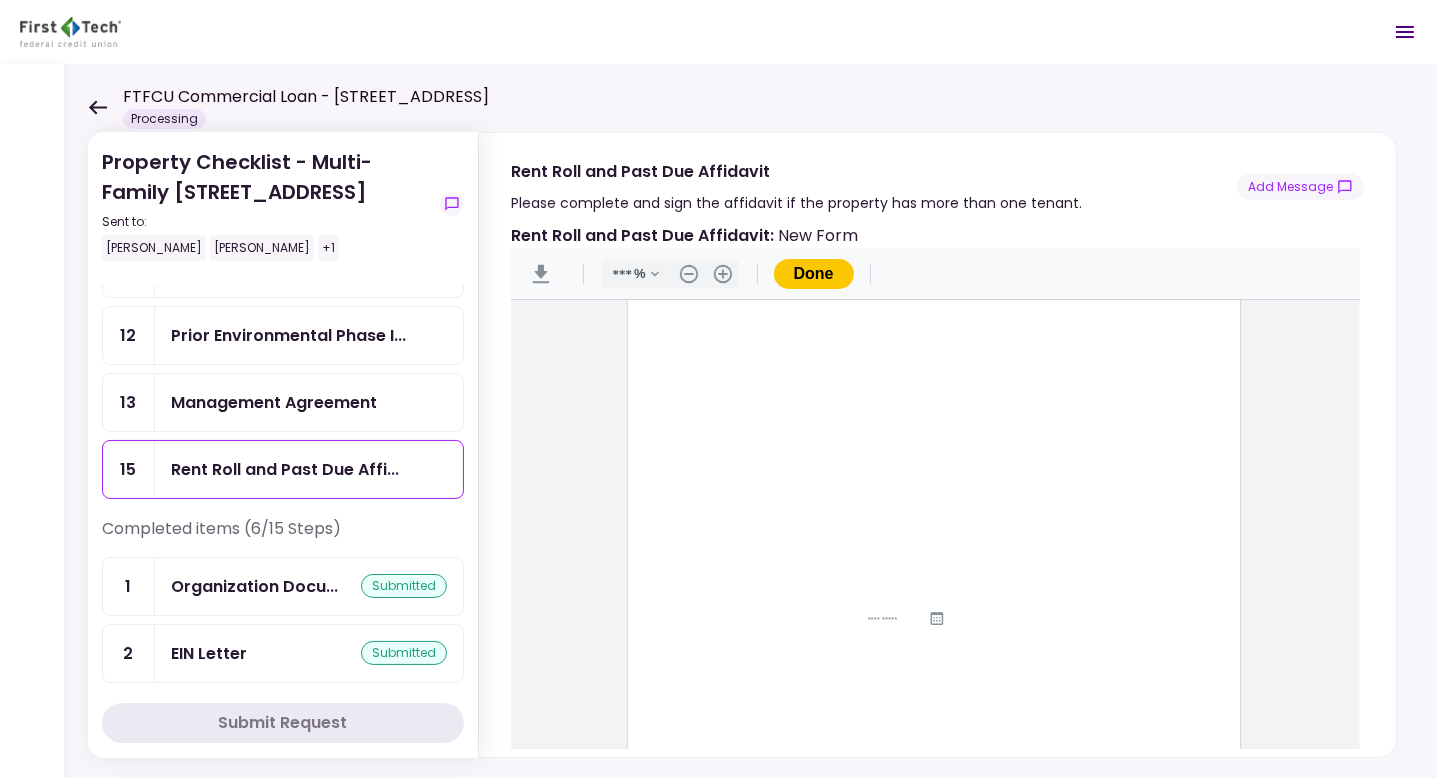 scroll, scrollTop: 80, scrollLeft: 0, axis: vertical 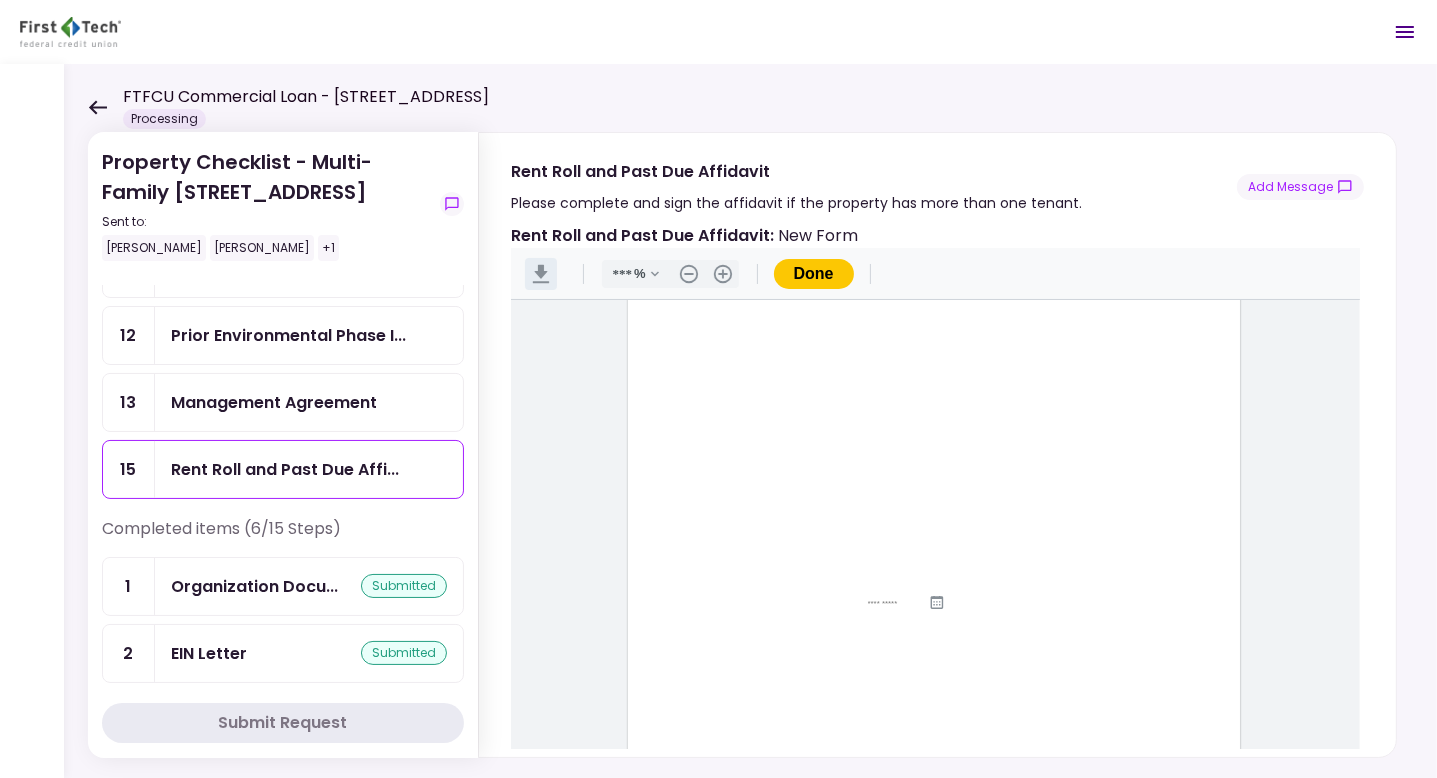 click on ".cls-1{fill:#abb0c4;} icon - header - download" at bounding box center [541, 274] 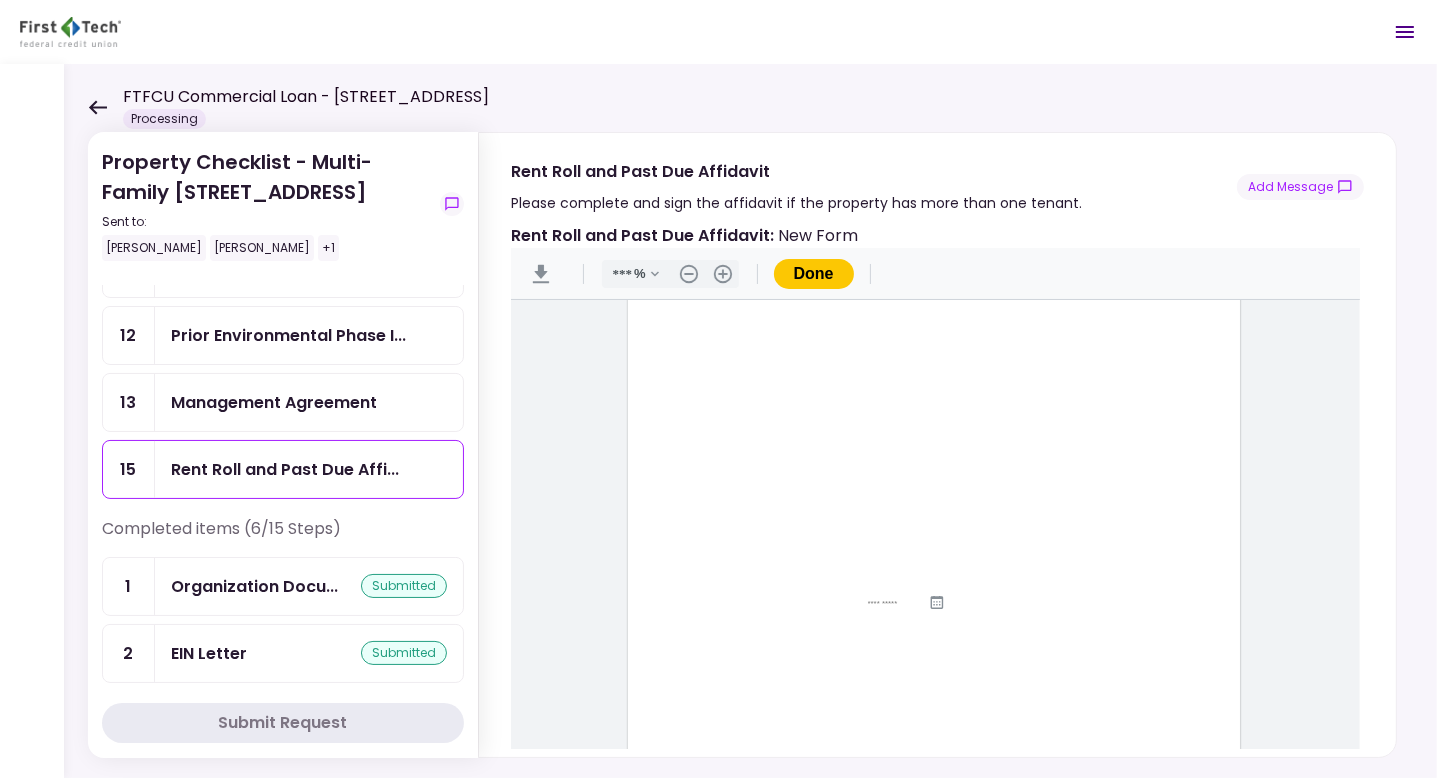 click on "FTFCU Commercial Loan - [STREET_ADDRESS] Processing 0 Messages New Message Conversations Property Checklist - Multi-Family Property Checklist - Multi-Family - Property Operating Statements [DATE] Property Checklist - Multi-Family - Organization Documents for Borrowing Entity [DATE] Property Checklist - Multi-Family [DATE]" at bounding box center [718, 32] 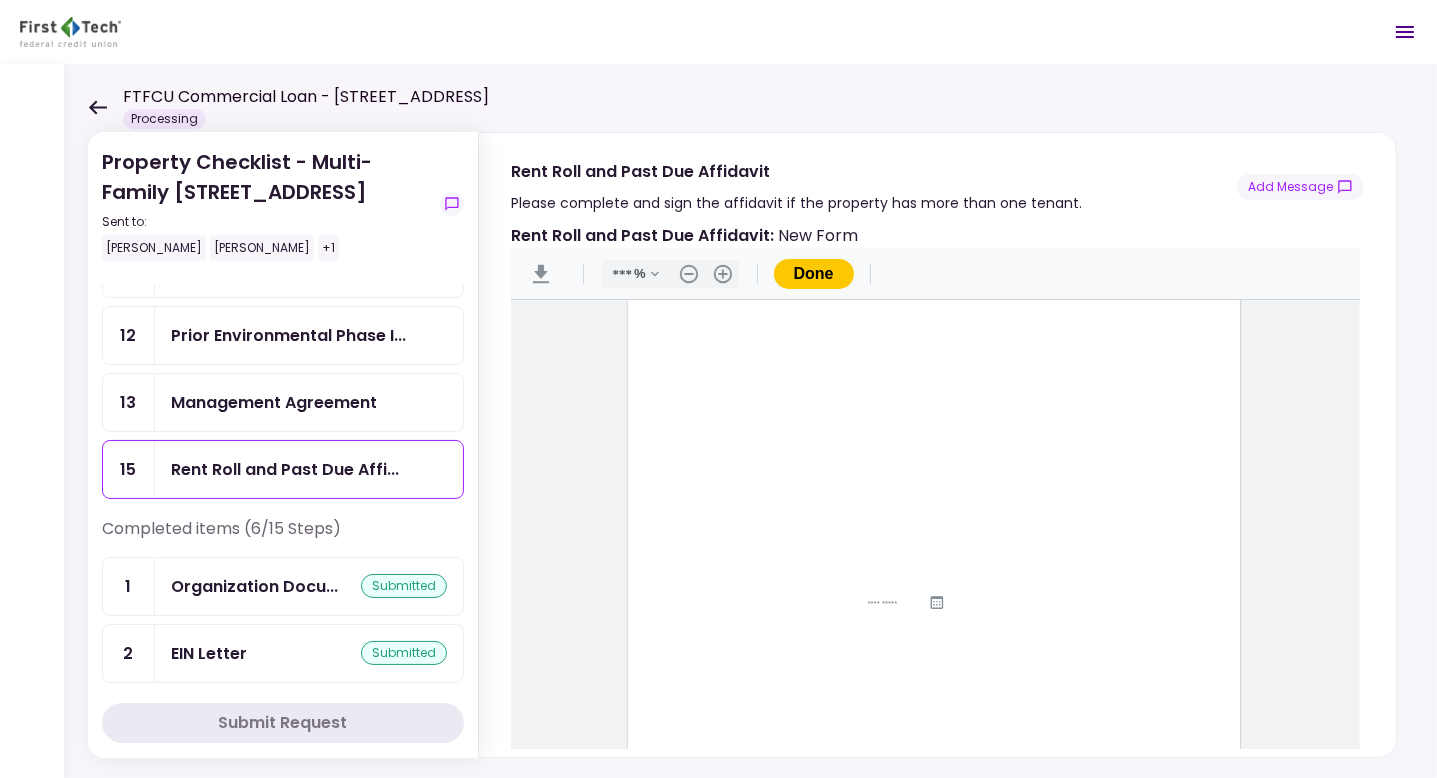 click on "Management Agreement" at bounding box center [274, 402] 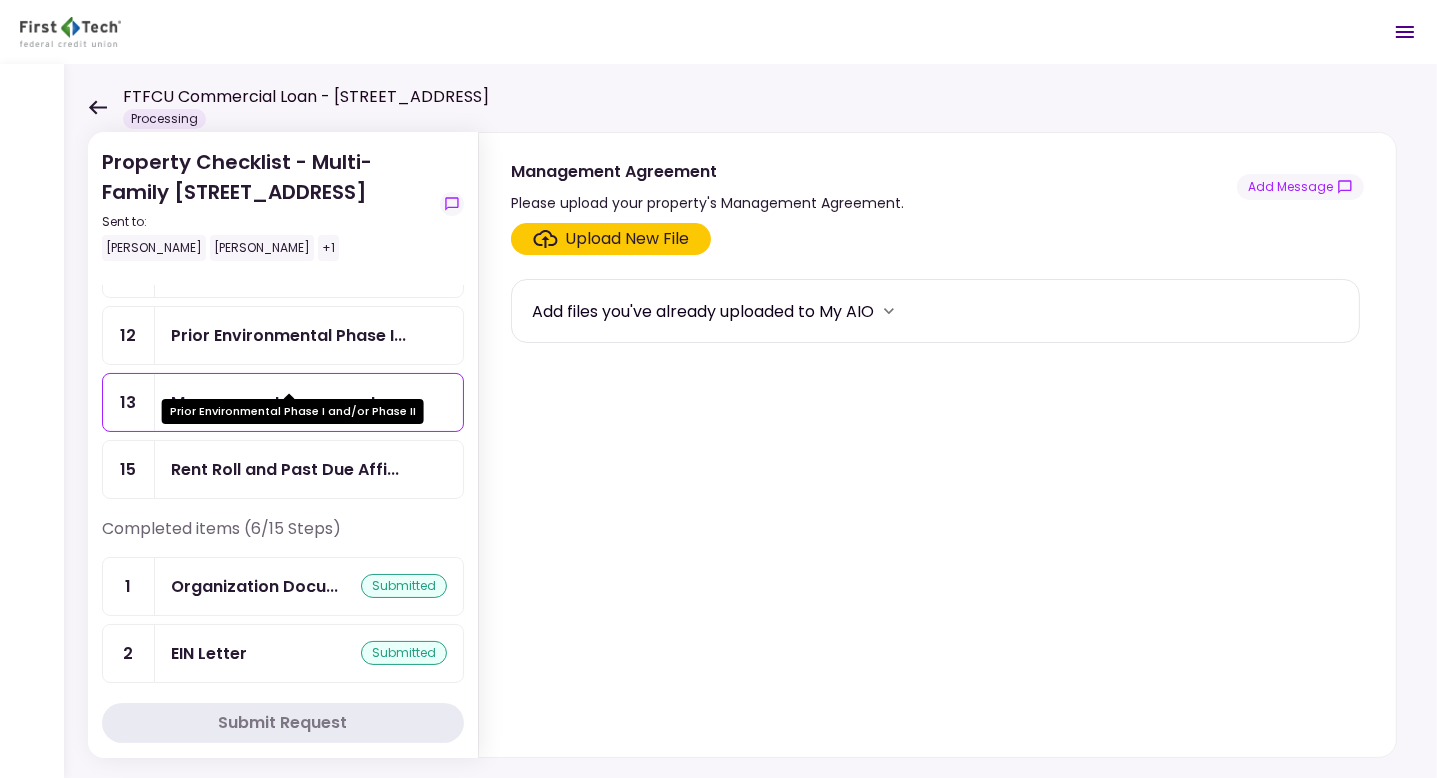 click on "Prior Environmental Phase I..." at bounding box center (288, 335) 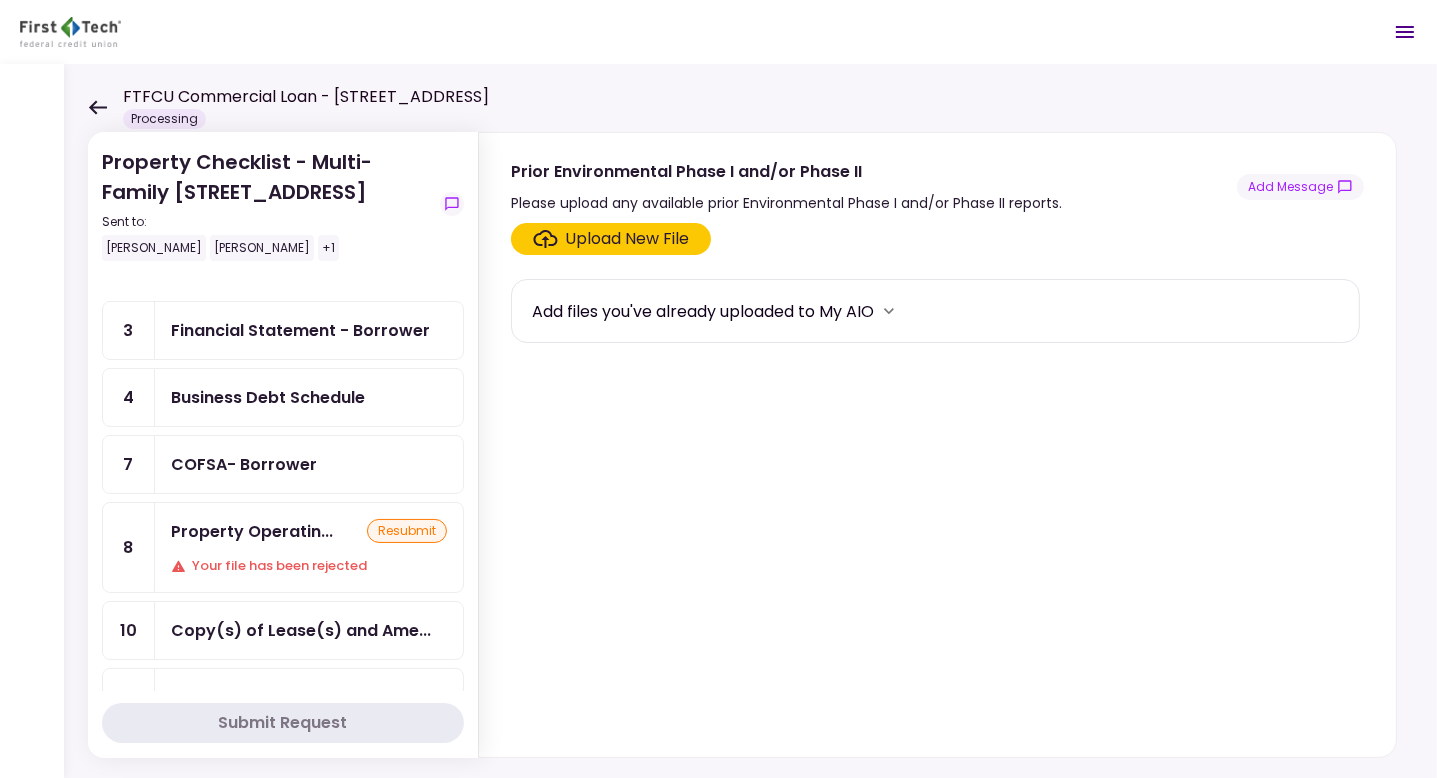 scroll, scrollTop: 21, scrollLeft: 0, axis: vertical 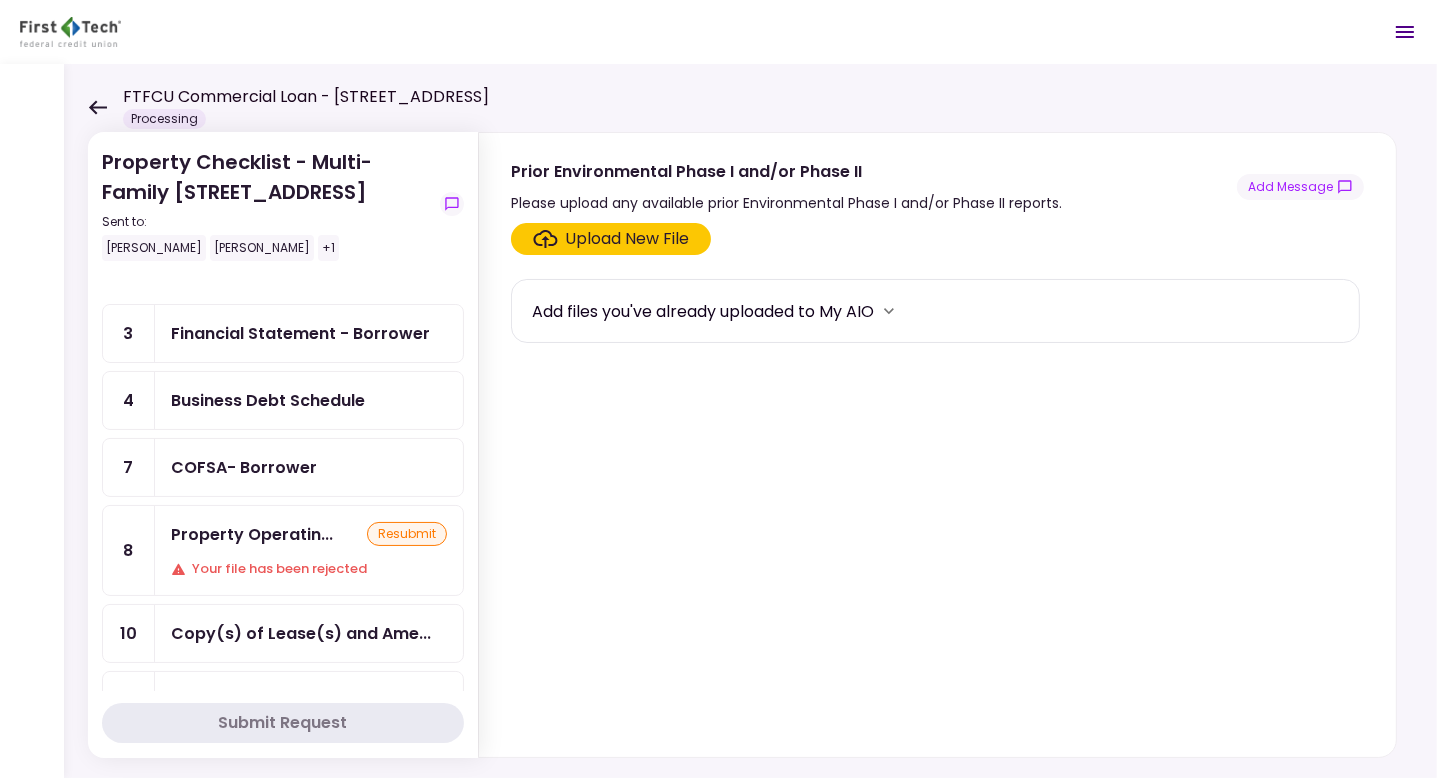 click on "COFSA- Borrower" at bounding box center [244, 467] 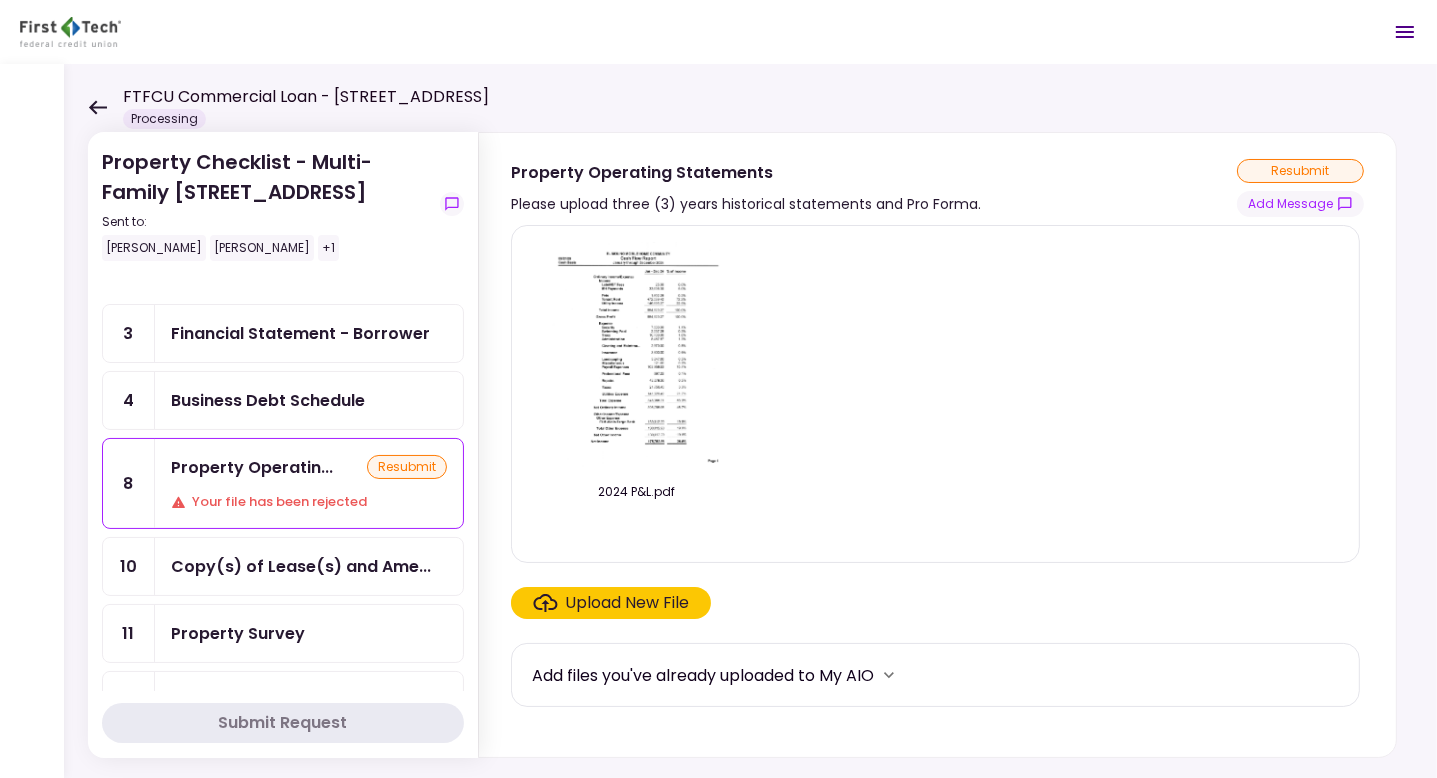 click at bounding box center (637, 356) 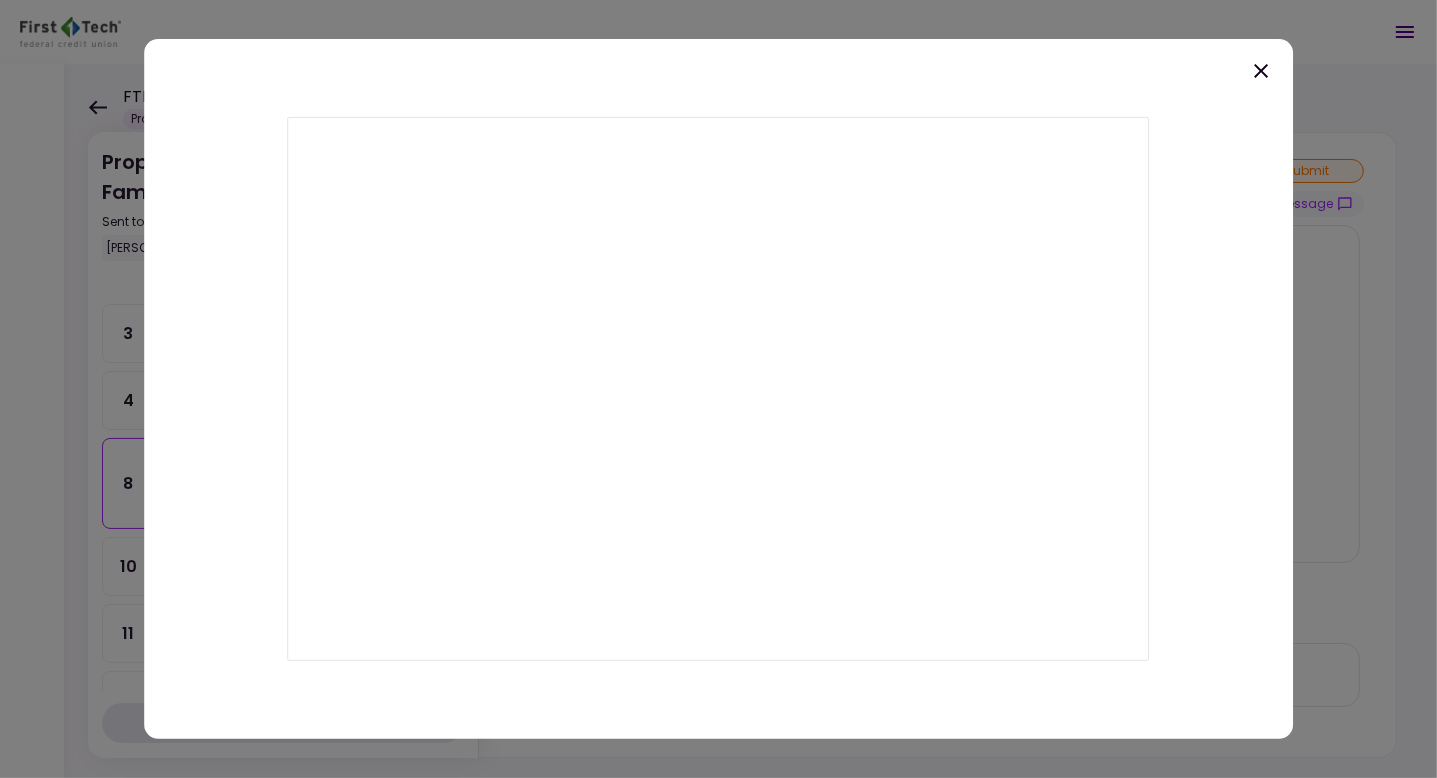 click 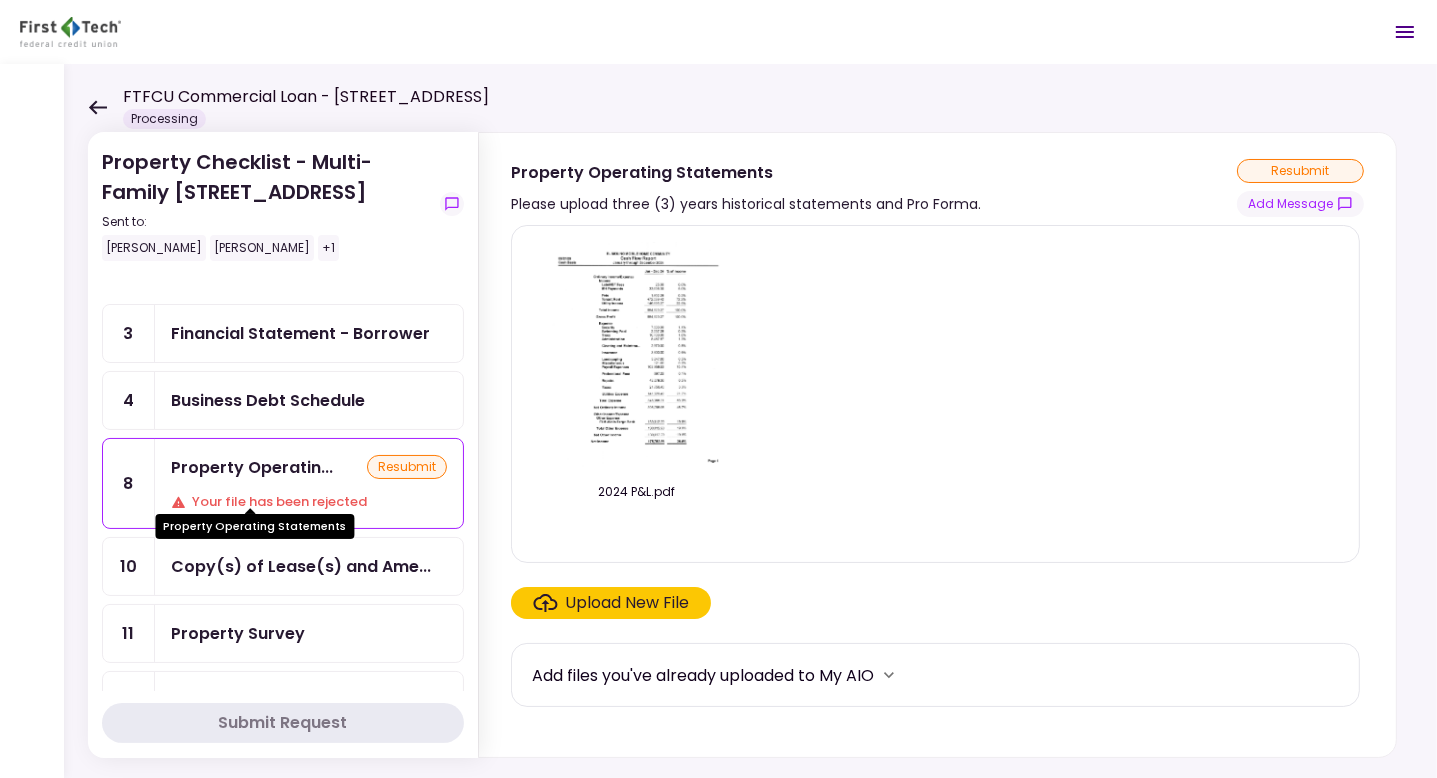 click on "Property Operatin..." at bounding box center [252, 467] 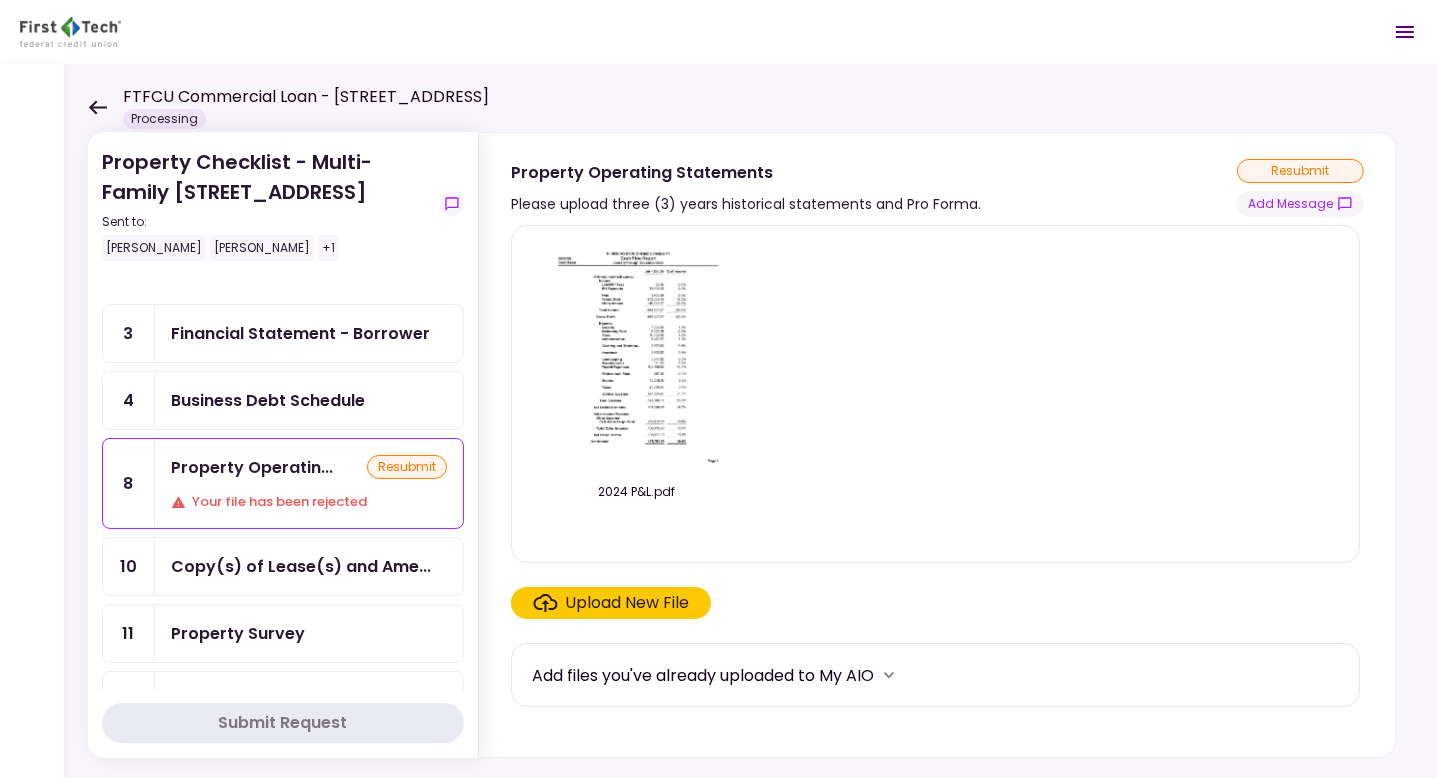 scroll, scrollTop: 0, scrollLeft: 0, axis: both 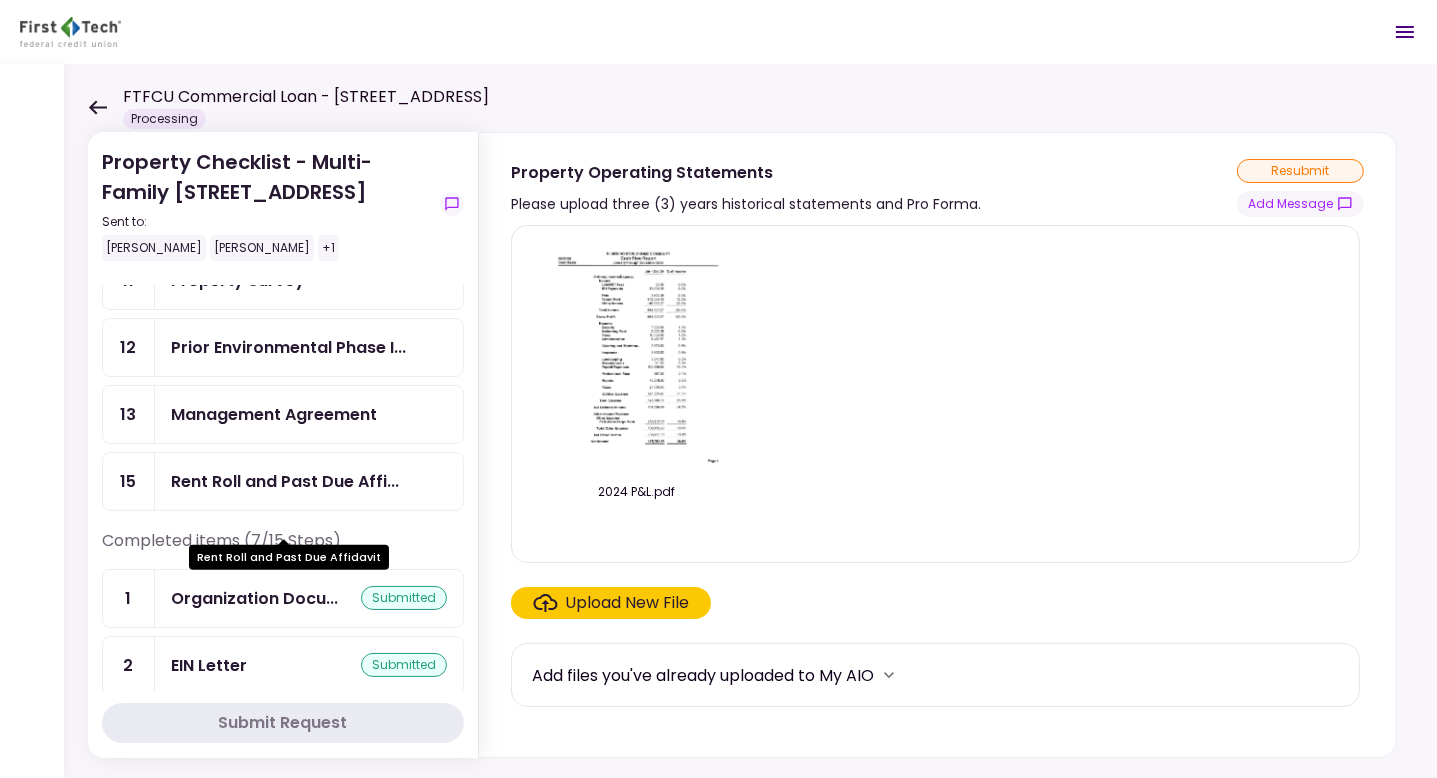 click on "Rent Roll and Past Due Affi..." at bounding box center (285, 481) 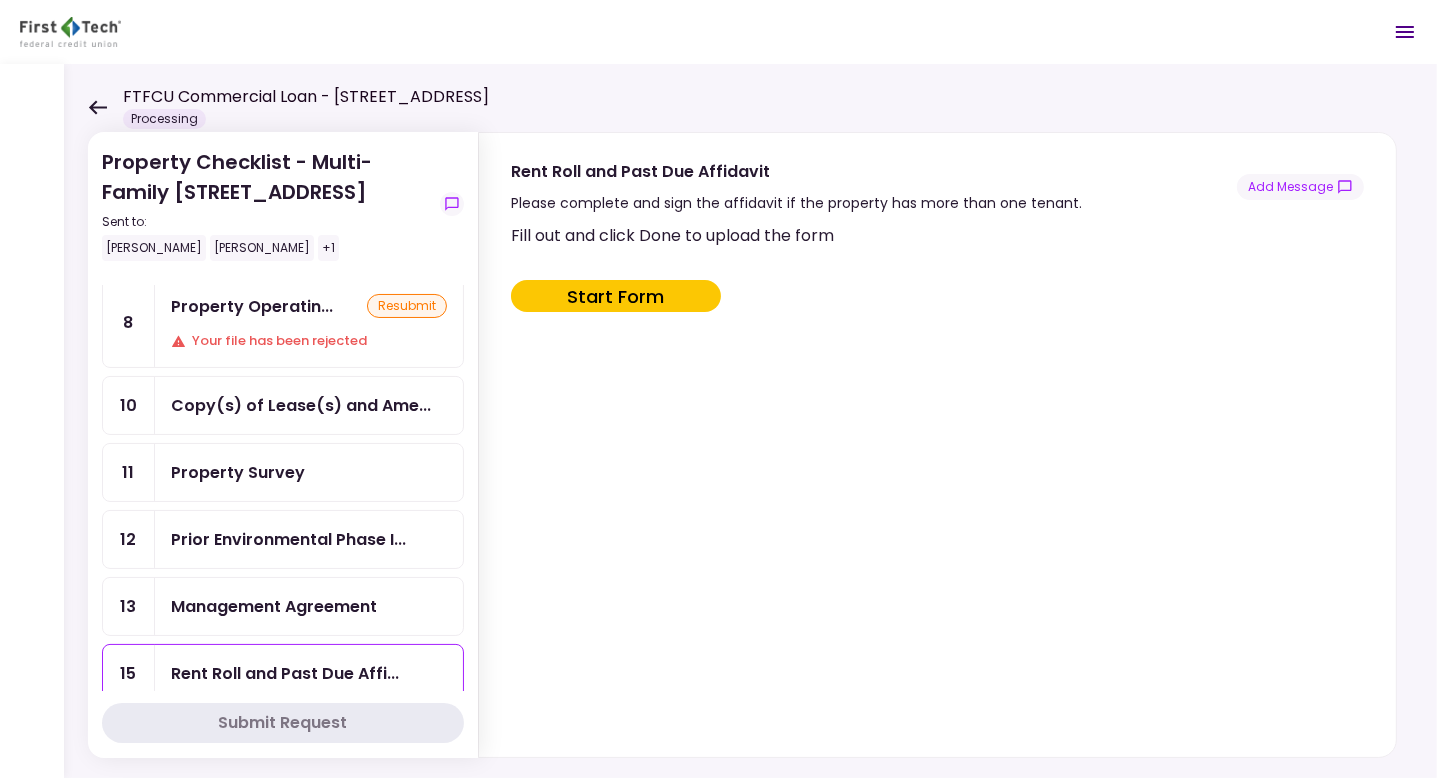 scroll, scrollTop: 0, scrollLeft: 0, axis: both 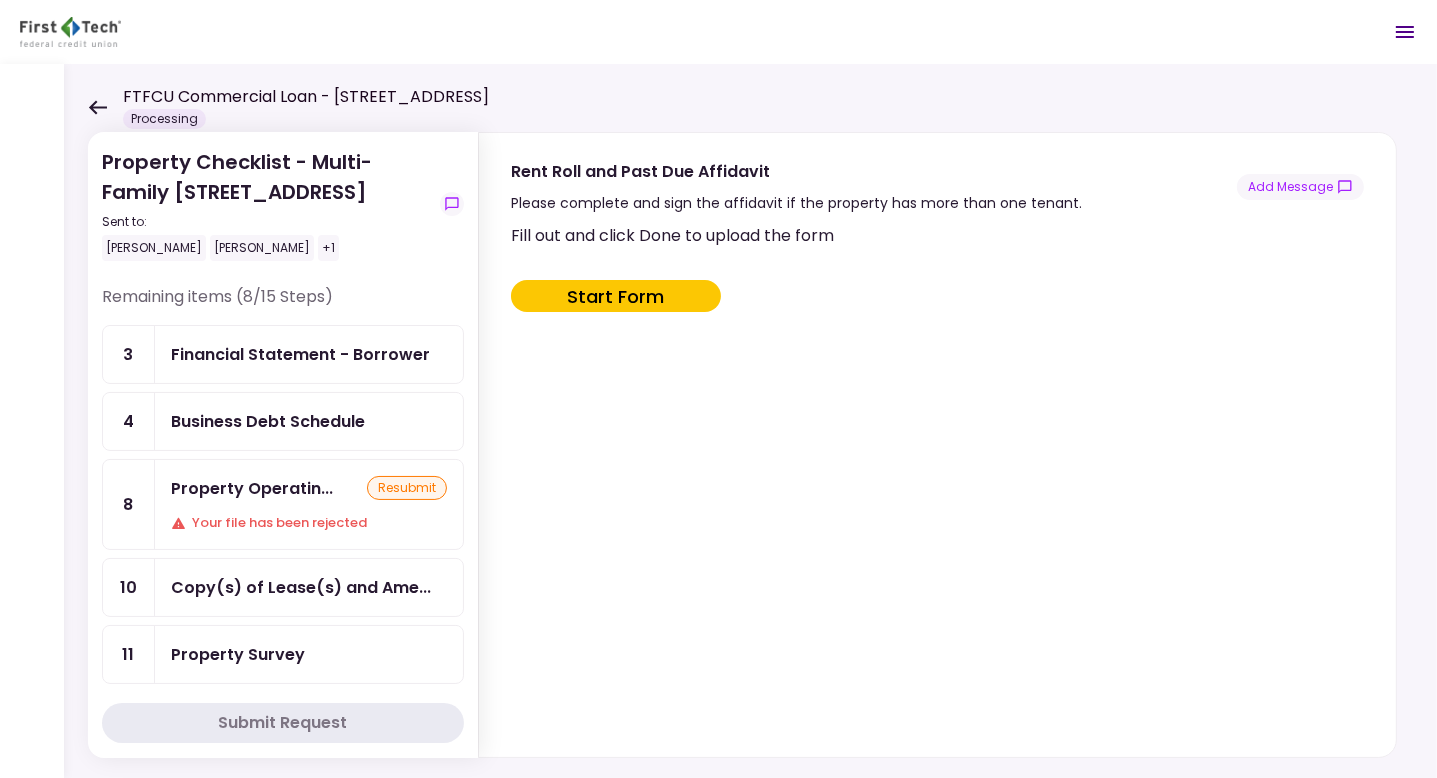 click on "Business Debt Schedule" at bounding box center [268, 421] 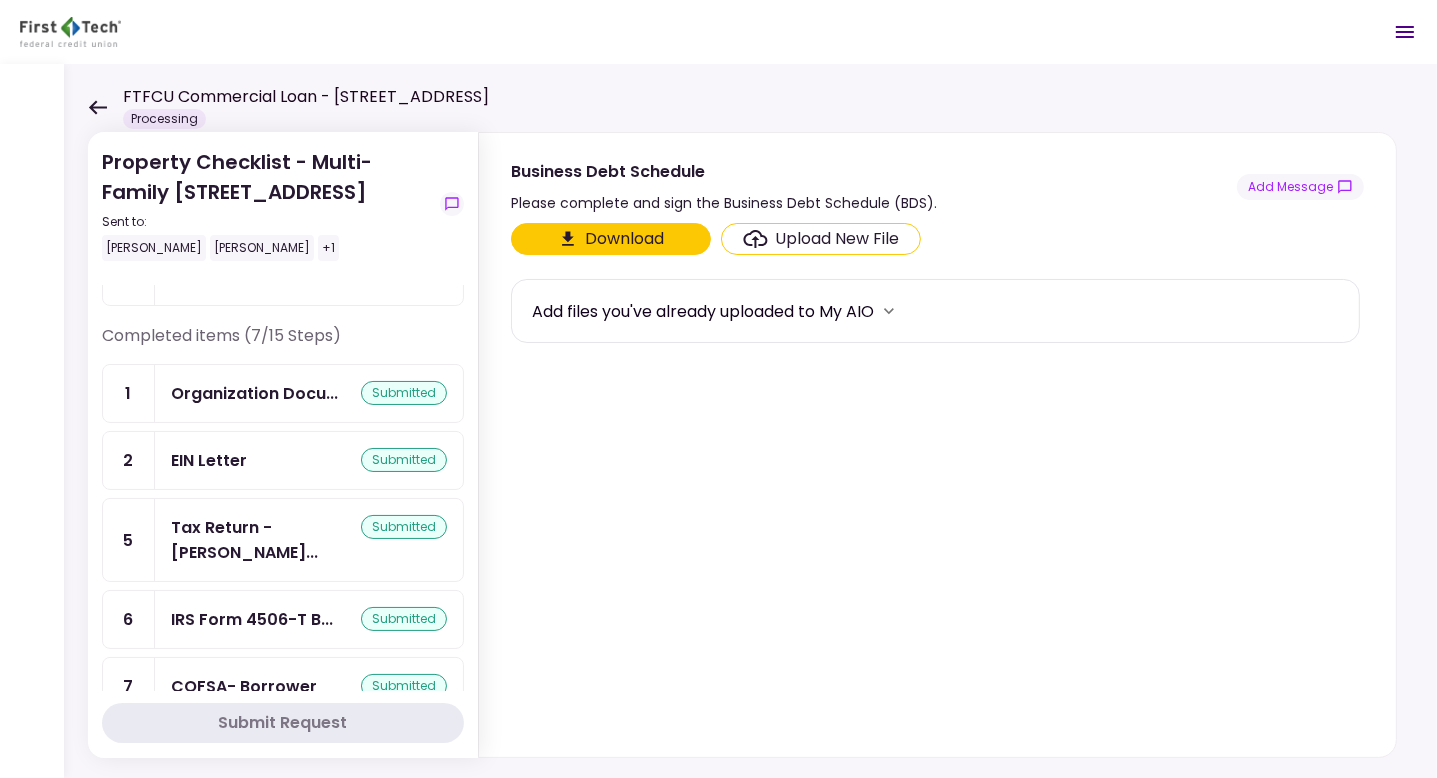 scroll, scrollTop: 782, scrollLeft: 0, axis: vertical 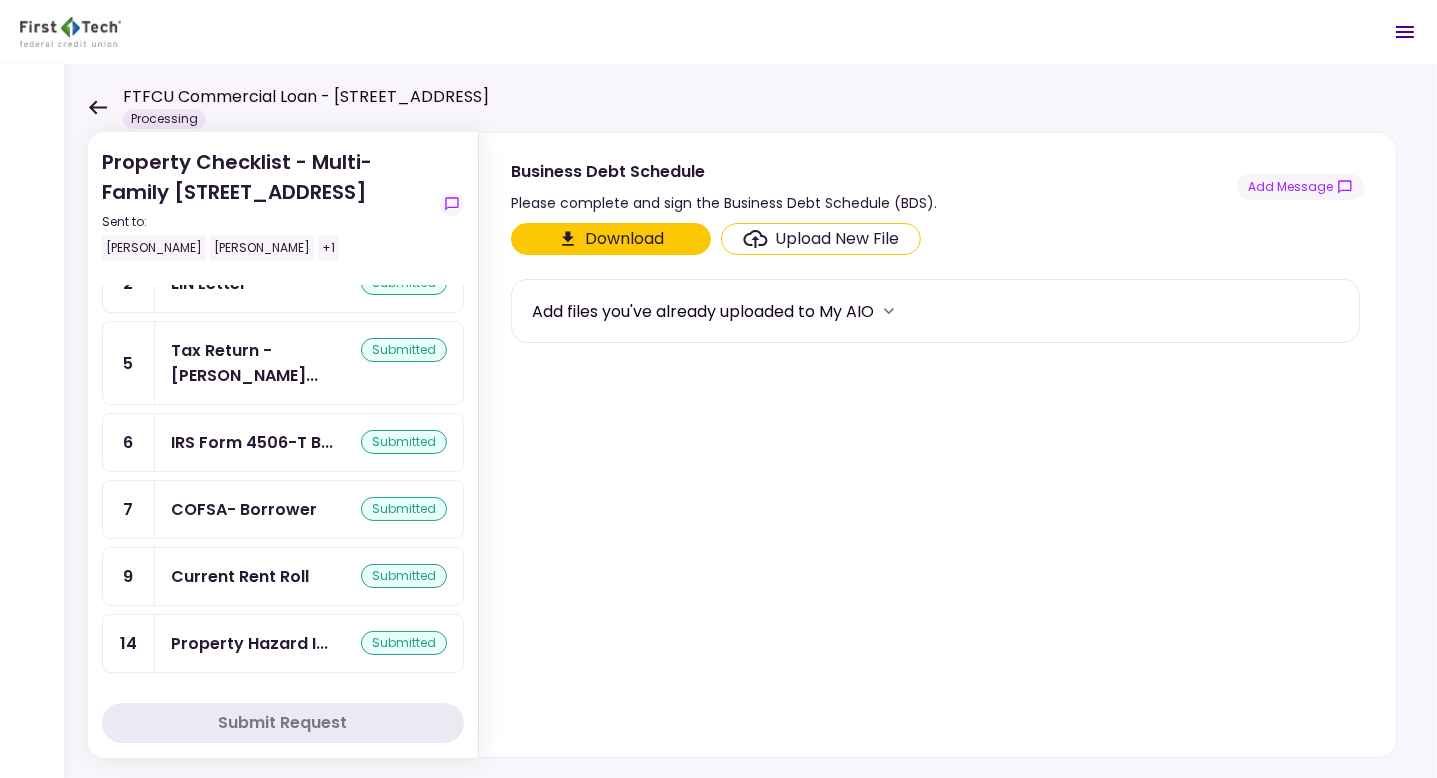 click 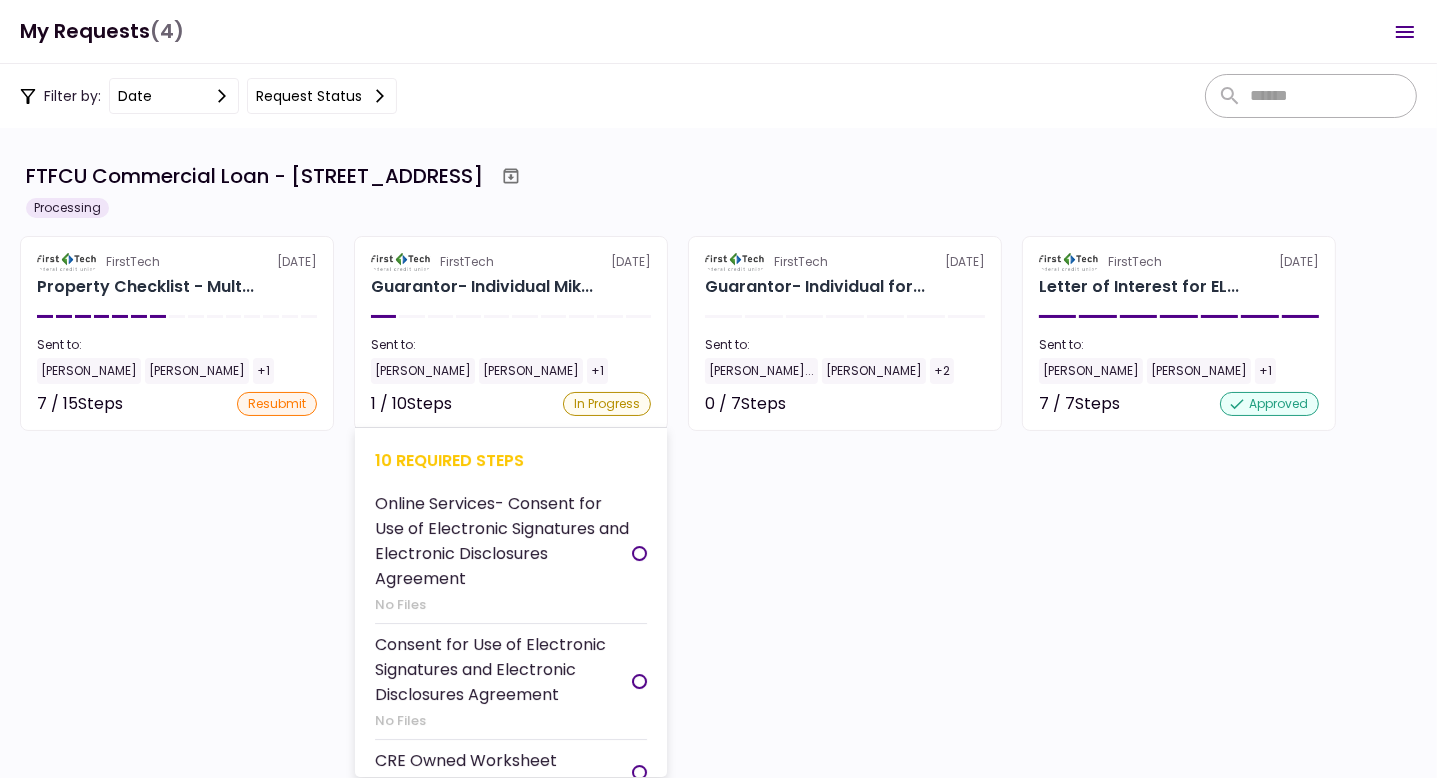 click on "In Progress" at bounding box center (607, 404) 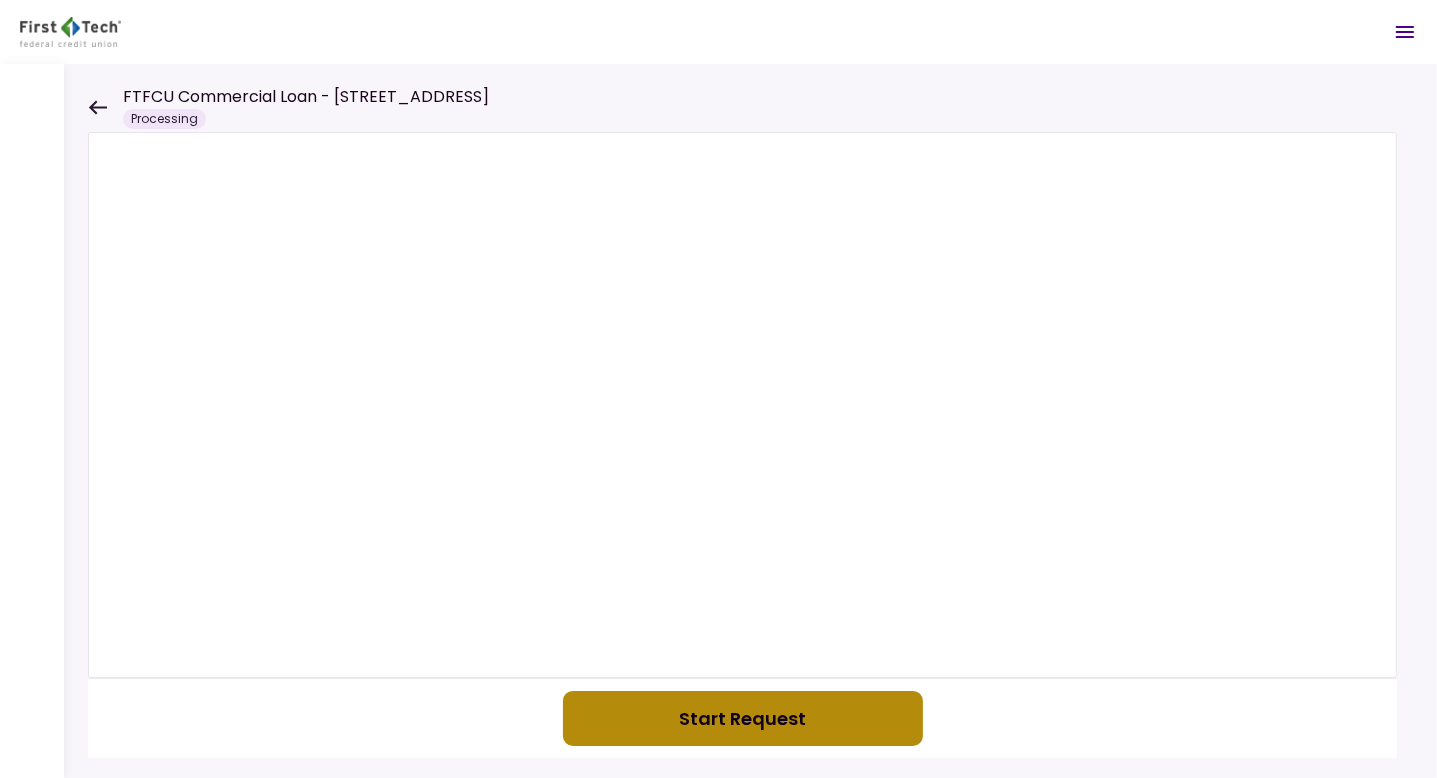 click on "Start Request" at bounding box center [743, 718] 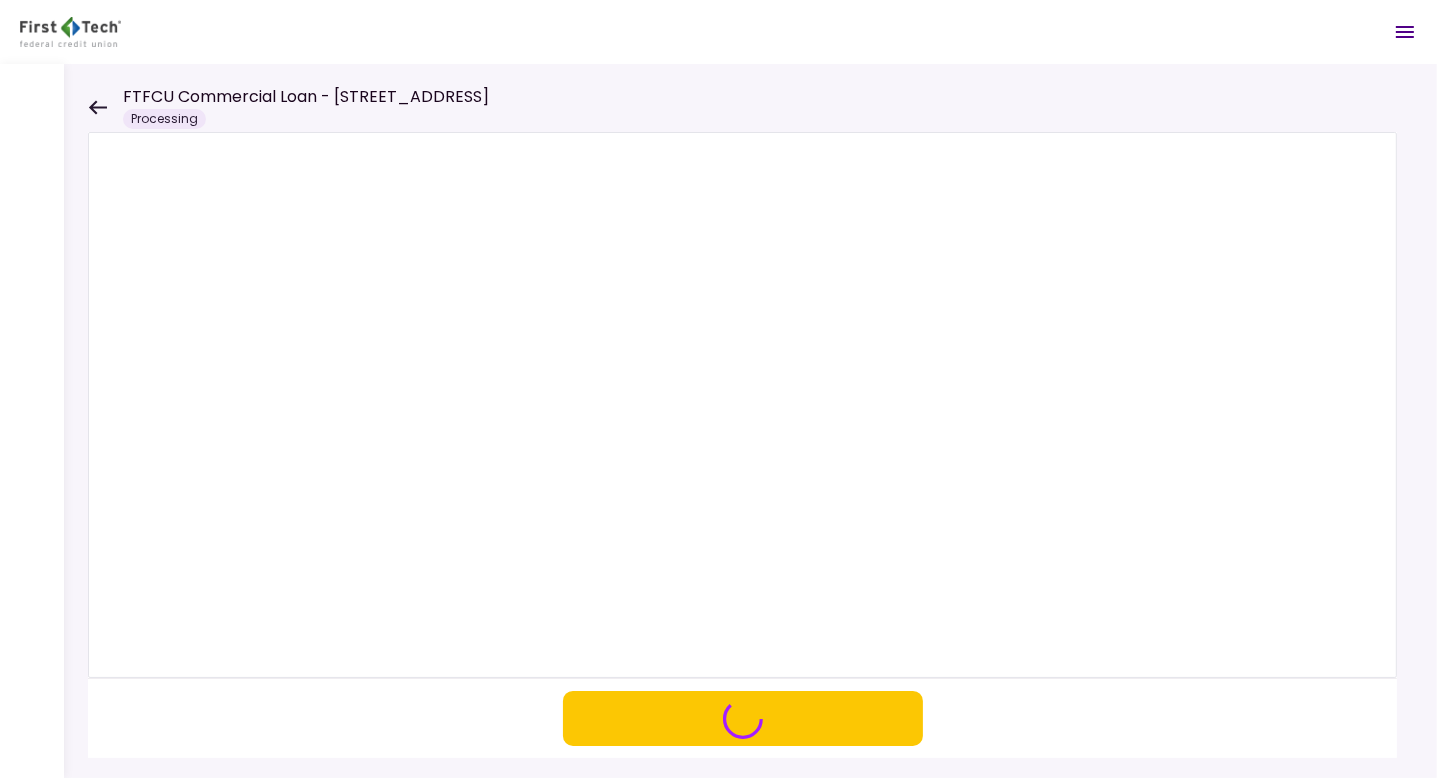 click on "Processing" at bounding box center [164, 119] 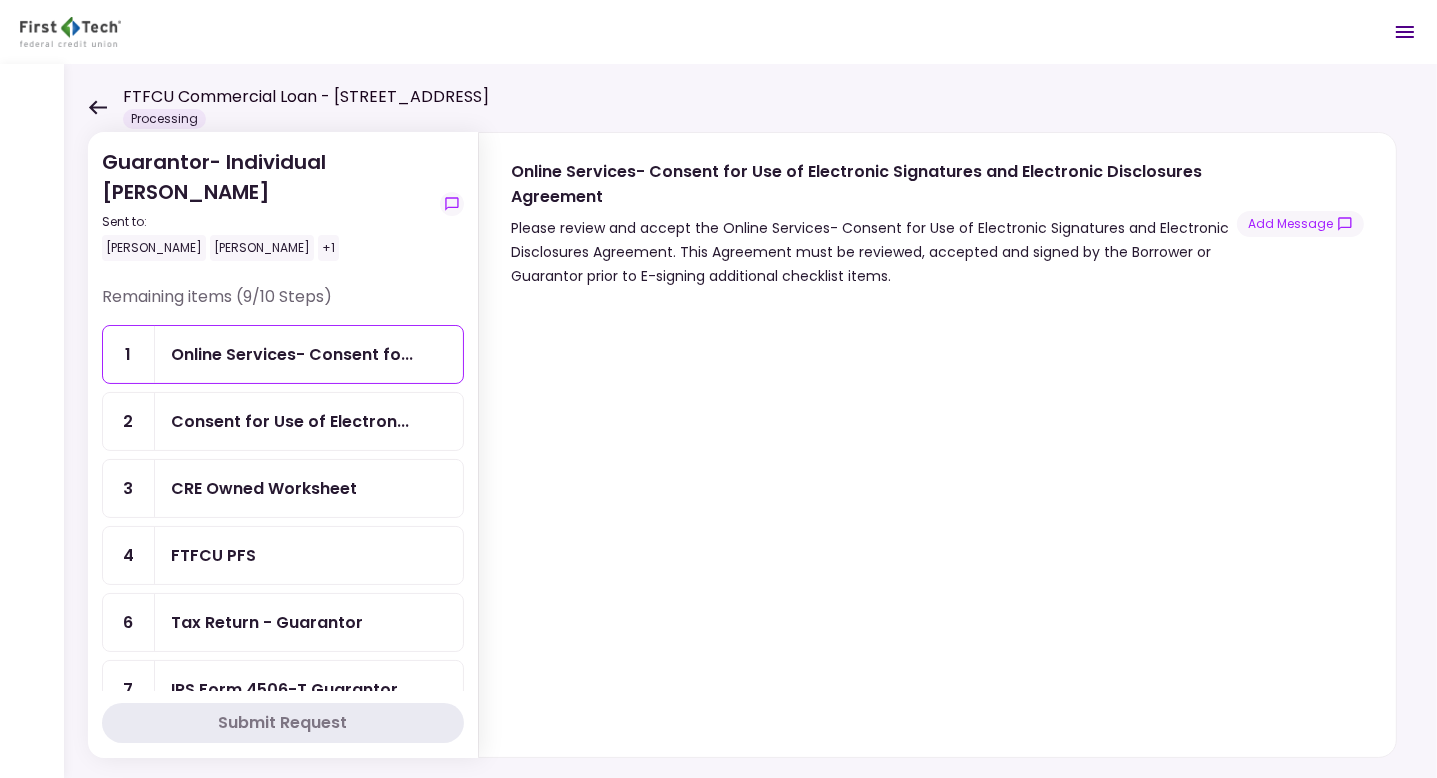 scroll, scrollTop: 374, scrollLeft: 0, axis: vertical 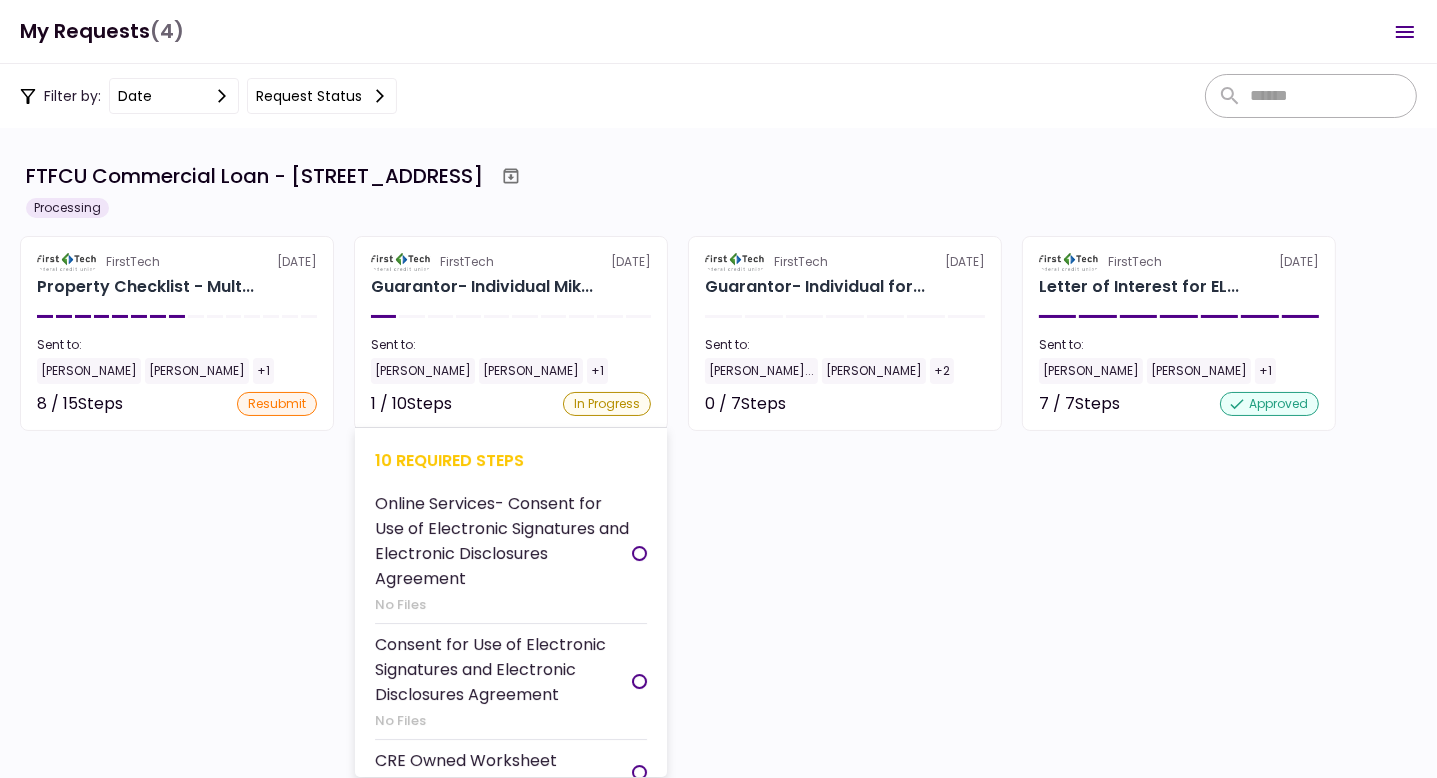 click on "10   required steps" at bounding box center (511, 460) 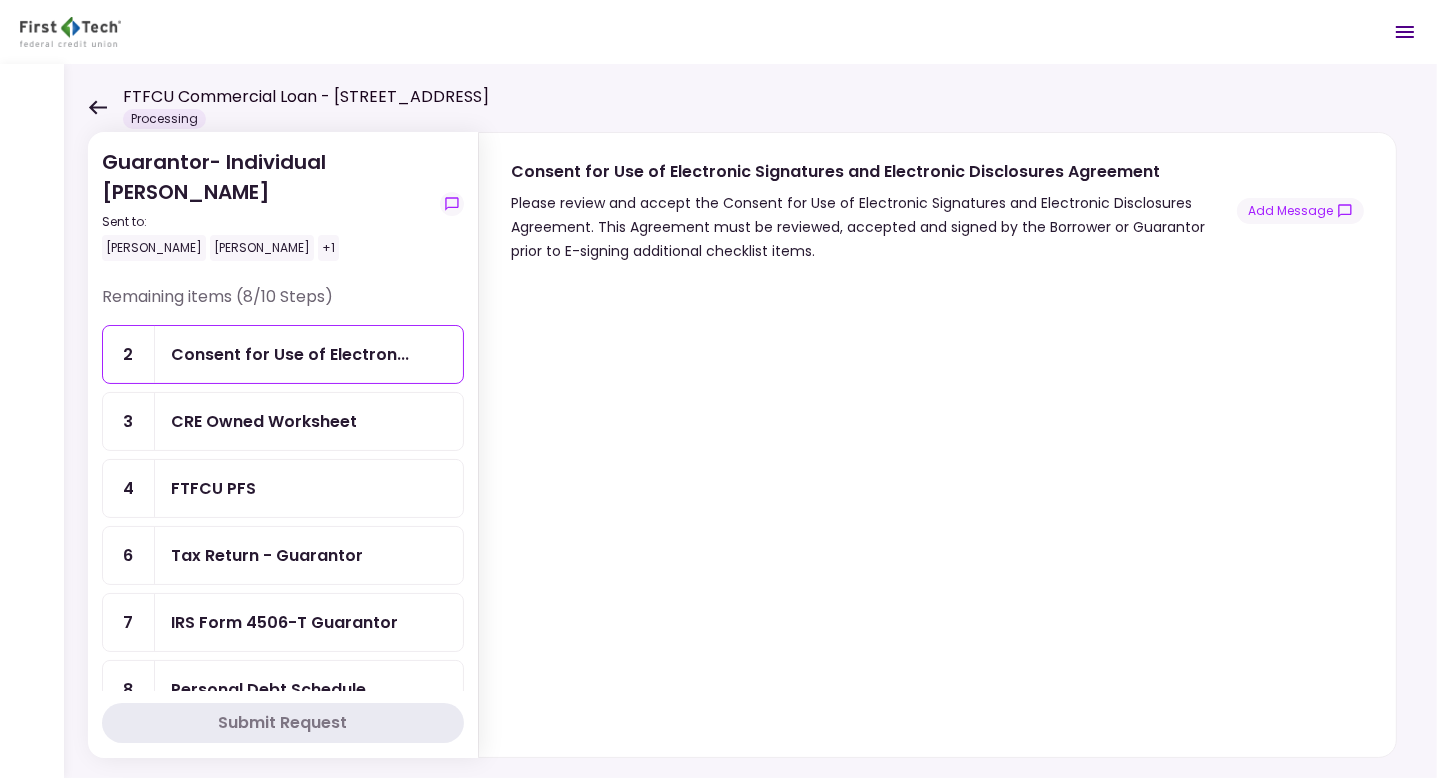 click on "CRE Owned Worksheet" at bounding box center (264, 421) 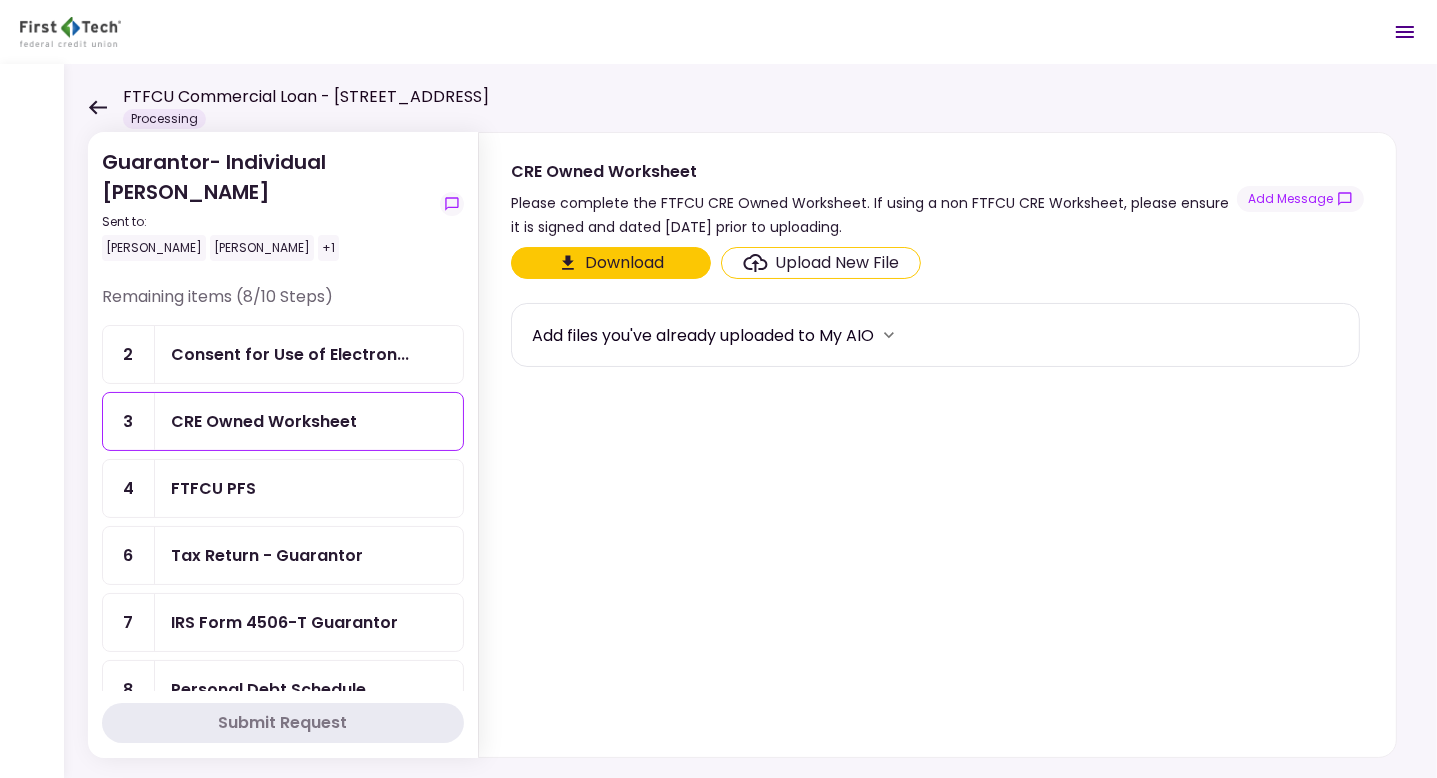 click on "Download" at bounding box center [611, 263] 